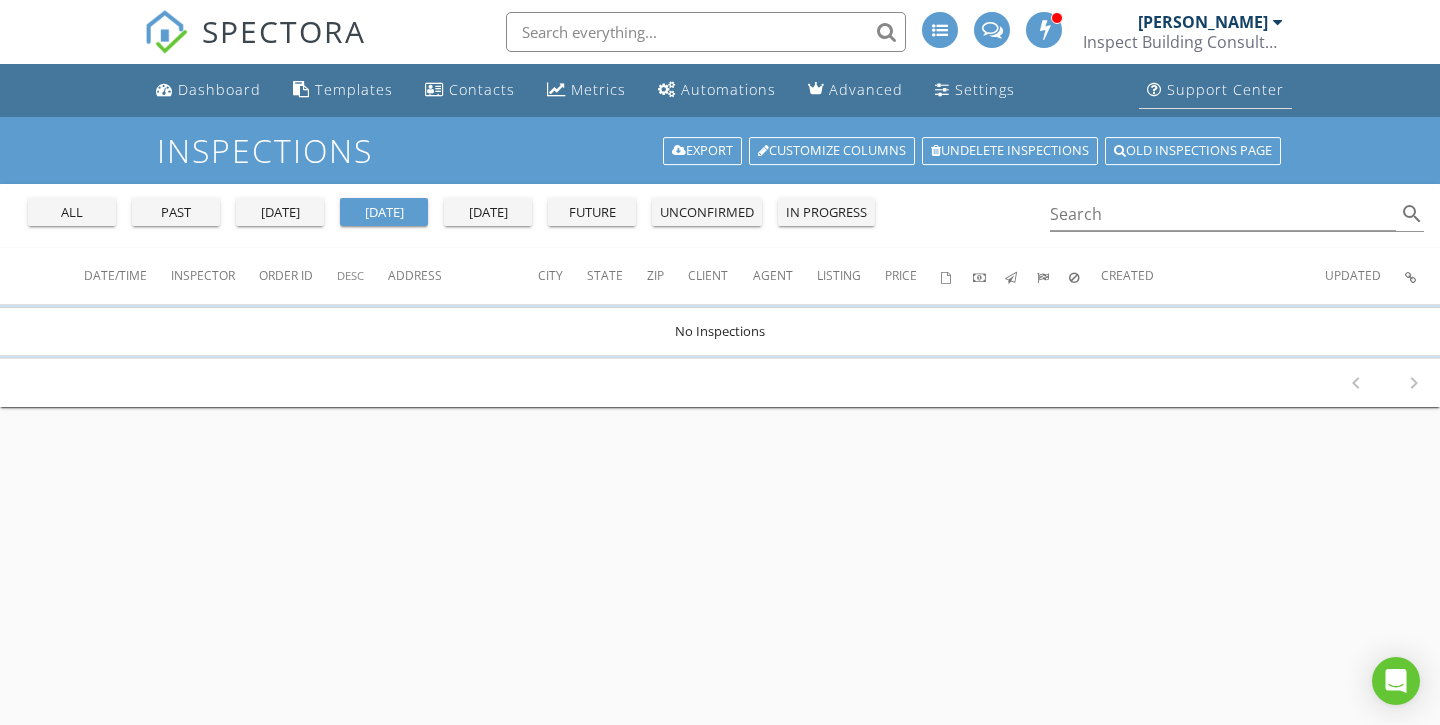 scroll, scrollTop: 0, scrollLeft: 0, axis: both 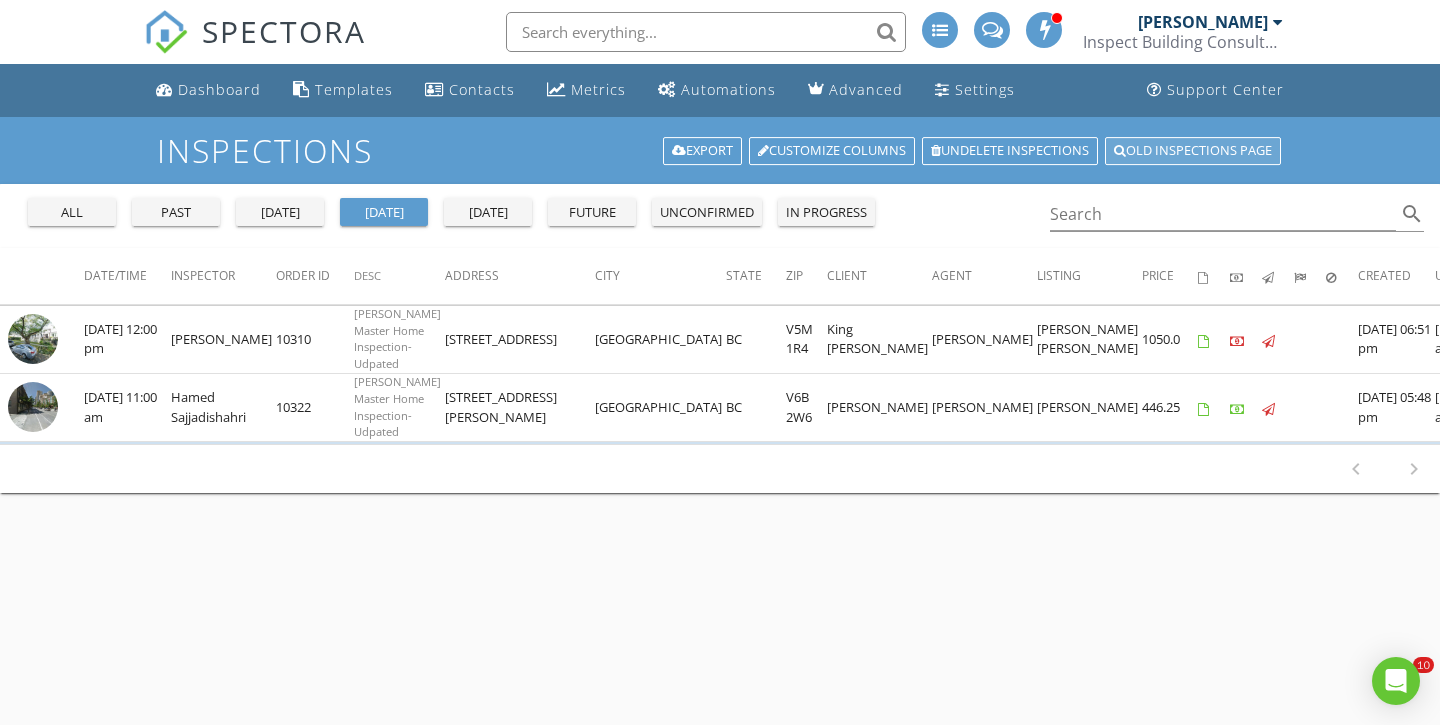 drag, startPoint x: 1154, startPoint y: 156, endPoint x: 1153, endPoint y: 140, distance: 16.03122 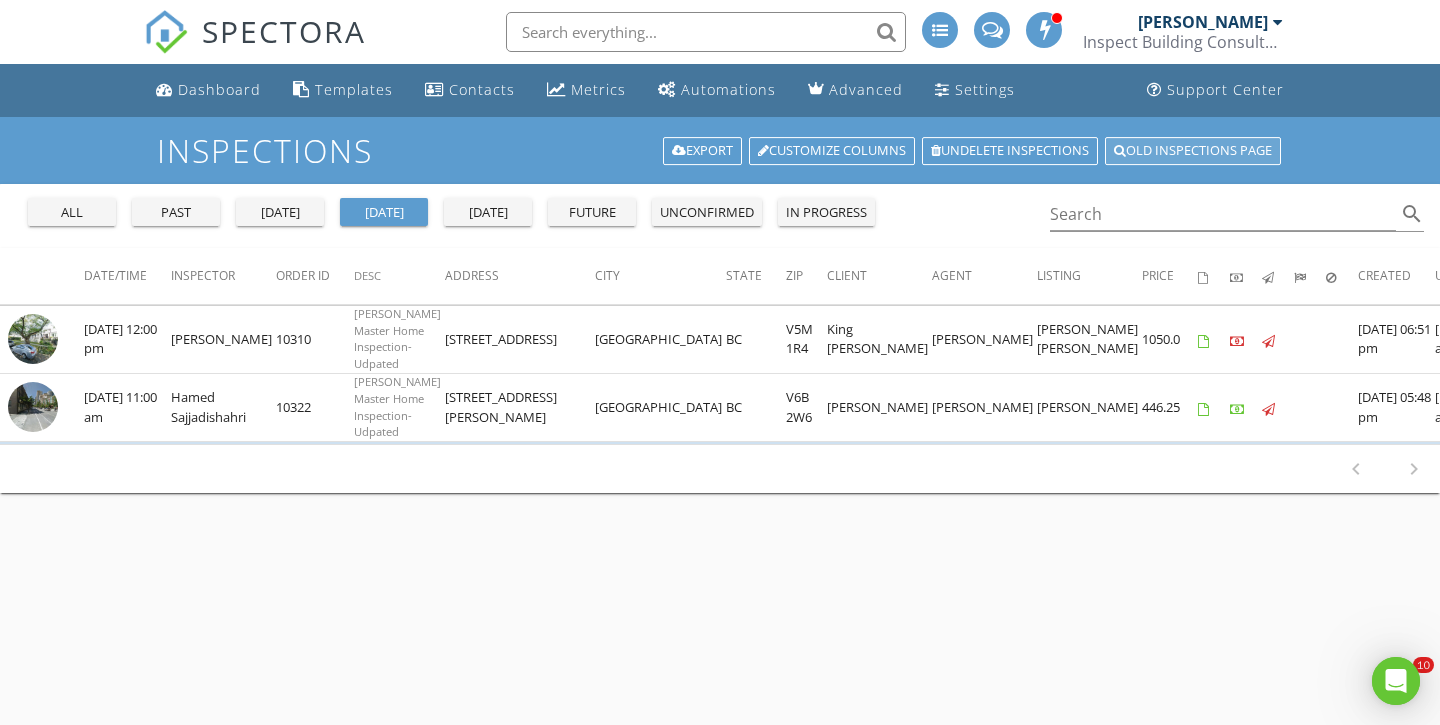 scroll, scrollTop: 0, scrollLeft: 0, axis: both 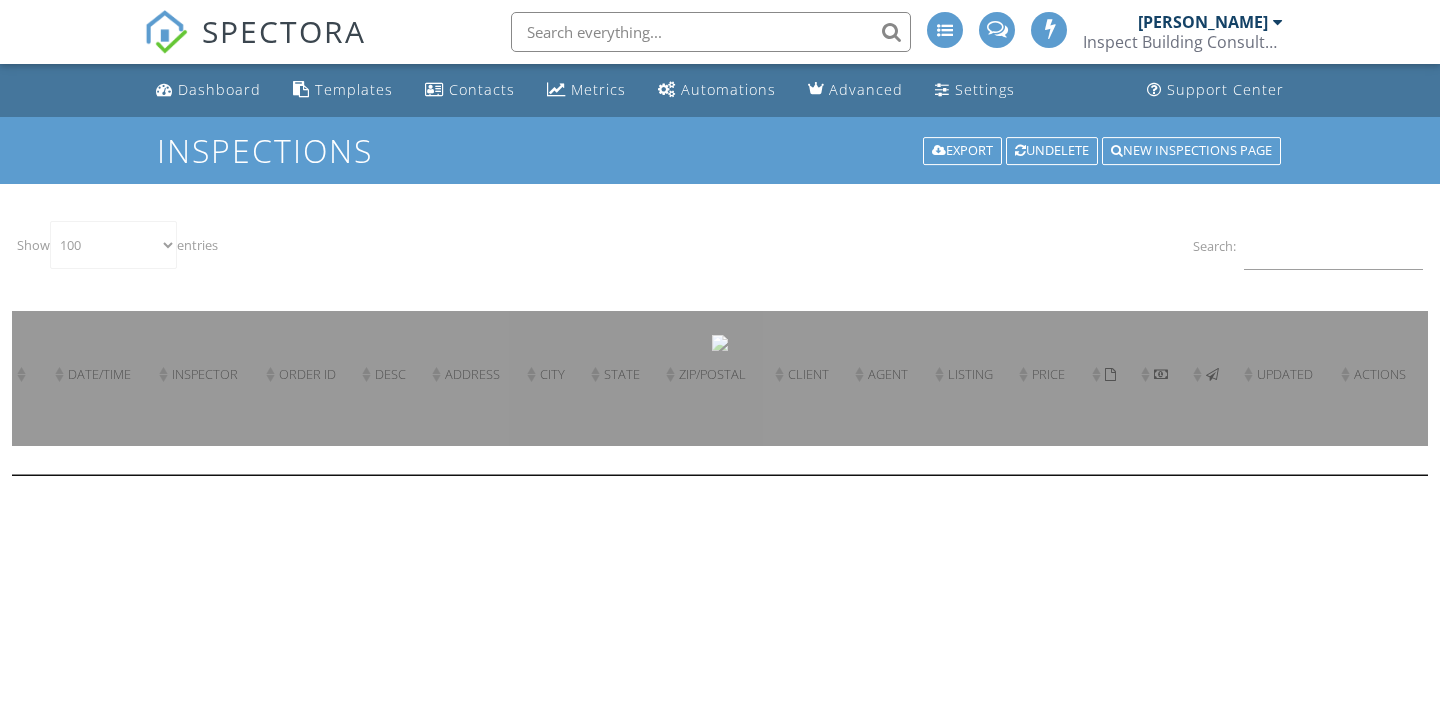 select on "100" 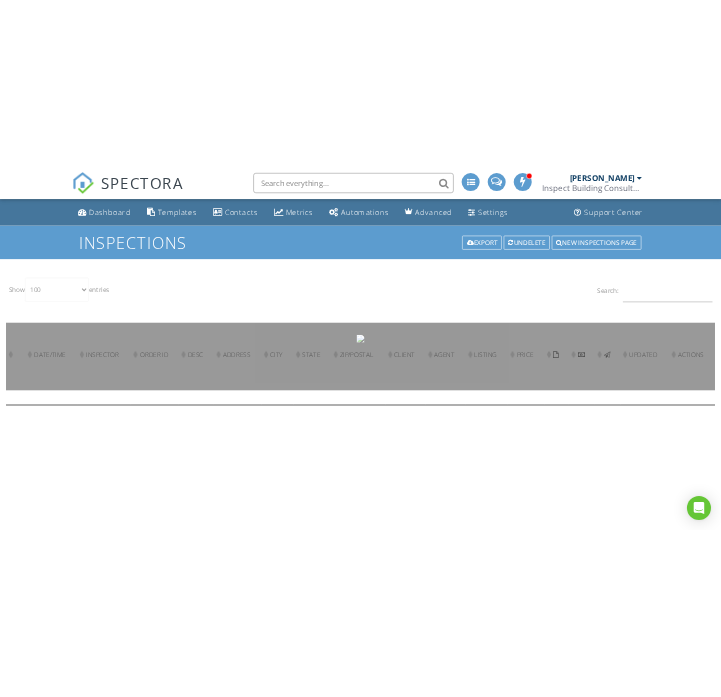 scroll, scrollTop: 0, scrollLeft: 0, axis: both 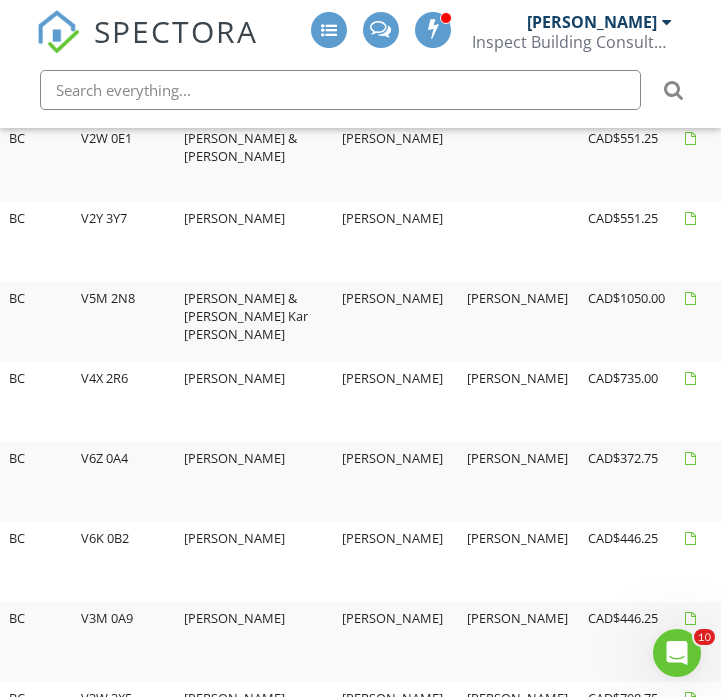 click at bounding box center [935, 386] 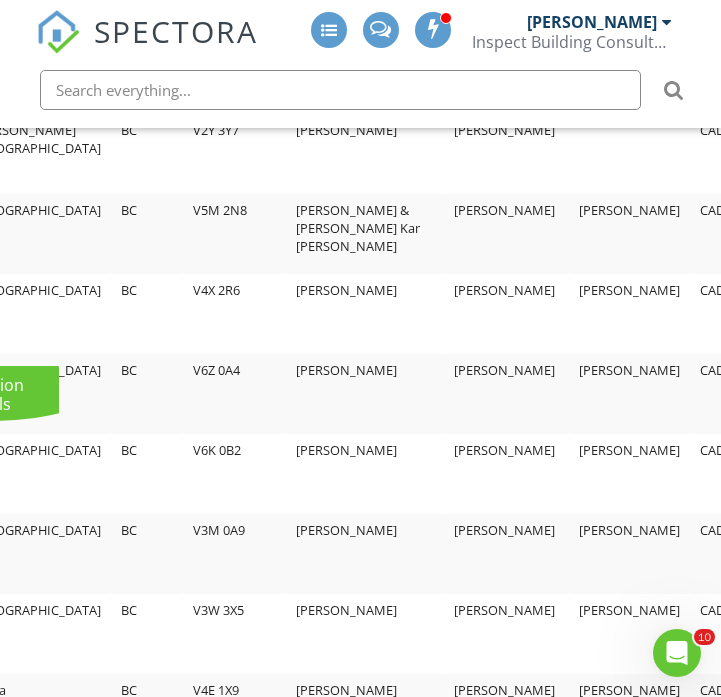 scroll, scrollTop: 3678, scrollLeft: 774, axis: both 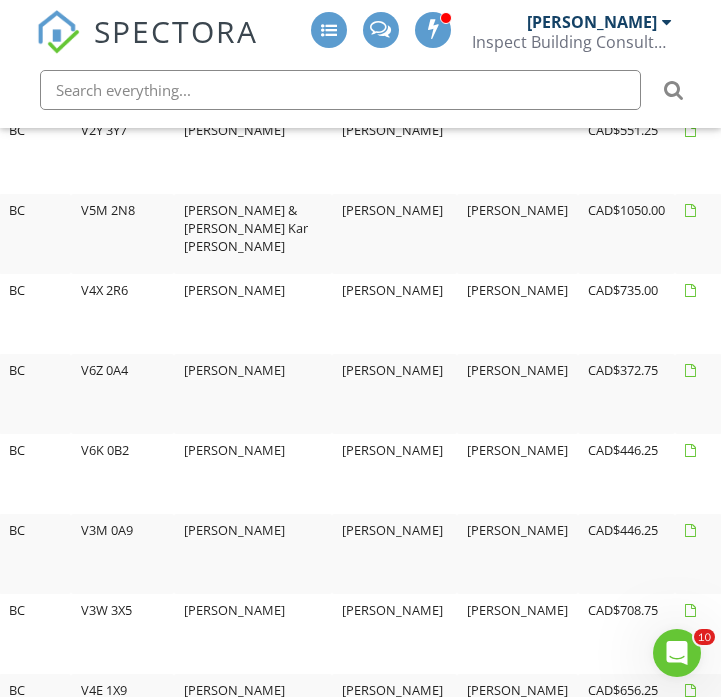 click at bounding box center (935, 378) 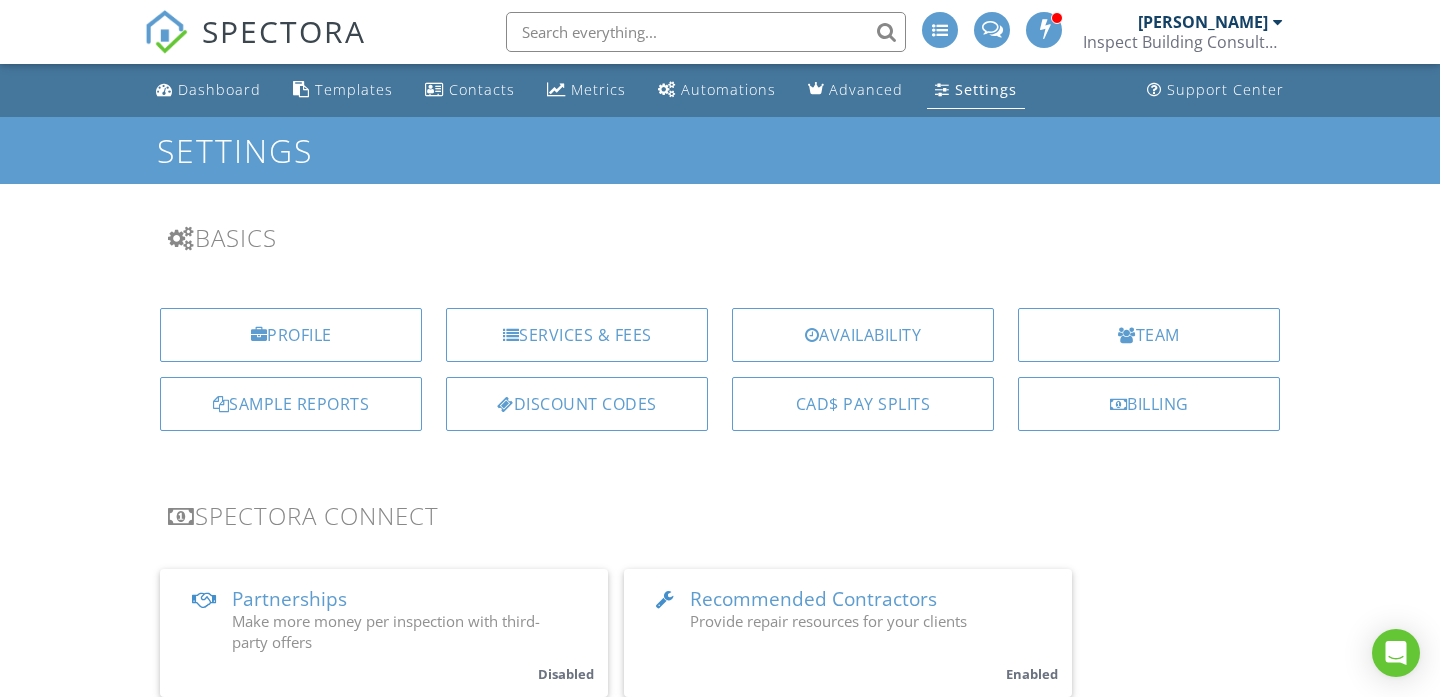 scroll, scrollTop: 219, scrollLeft: 0, axis: vertical 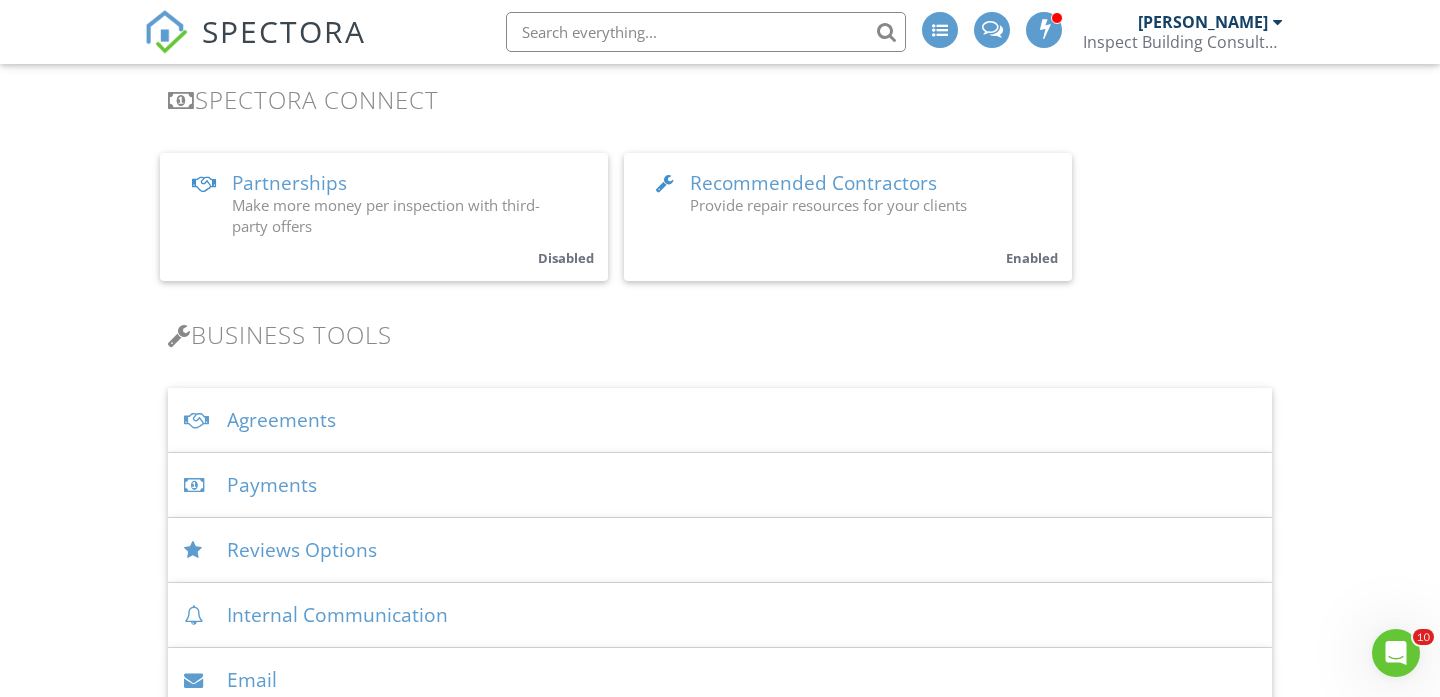 click on "Payments" at bounding box center [720, 485] 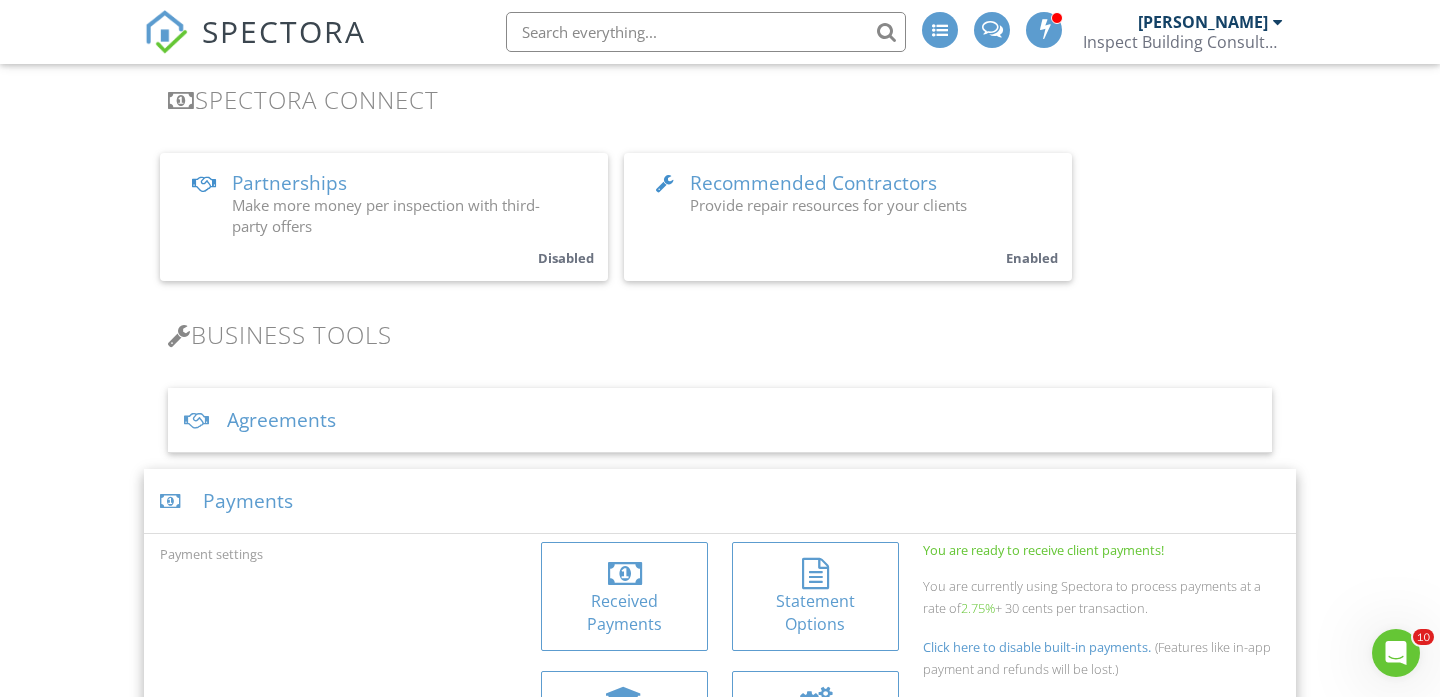 click on "Received Payments" at bounding box center [624, 596] 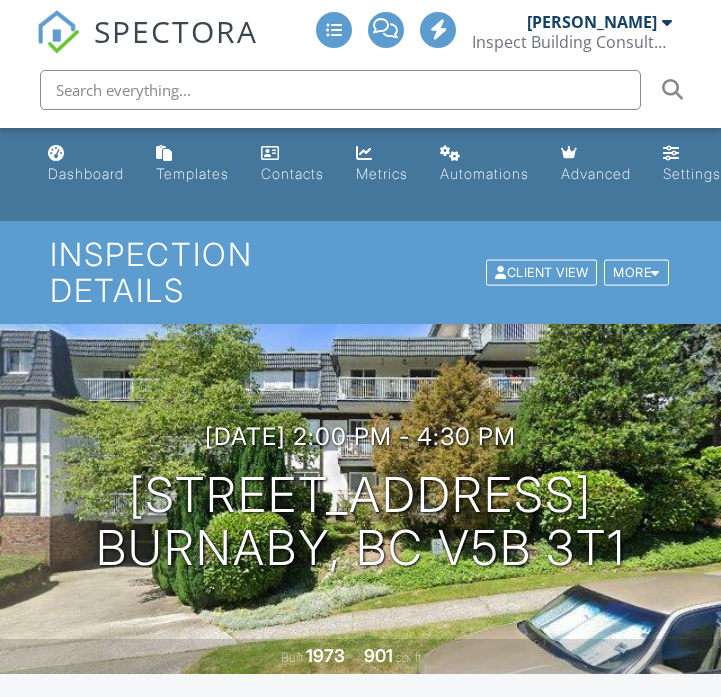 scroll, scrollTop: 0, scrollLeft: 0, axis: both 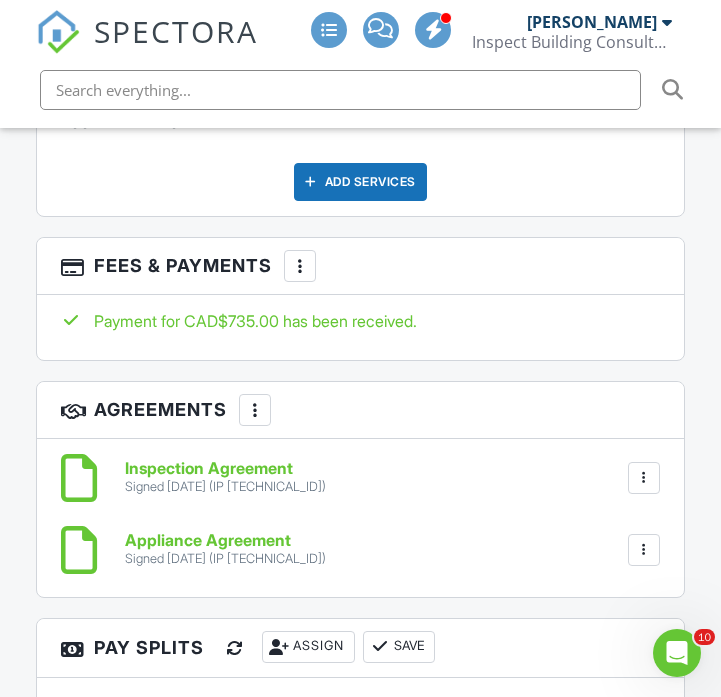 click at bounding box center [300, 266] 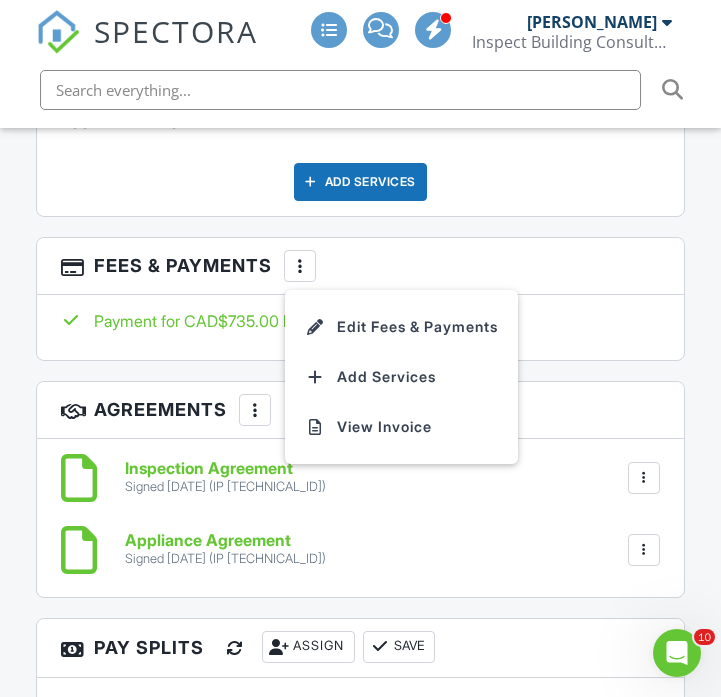 click at bounding box center (315, 327) 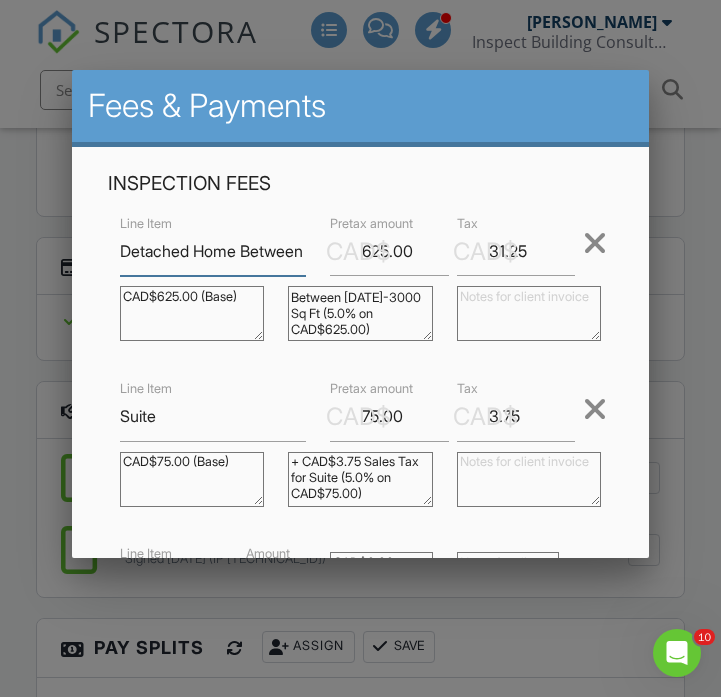 scroll, scrollTop: 47, scrollLeft: 0, axis: vertical 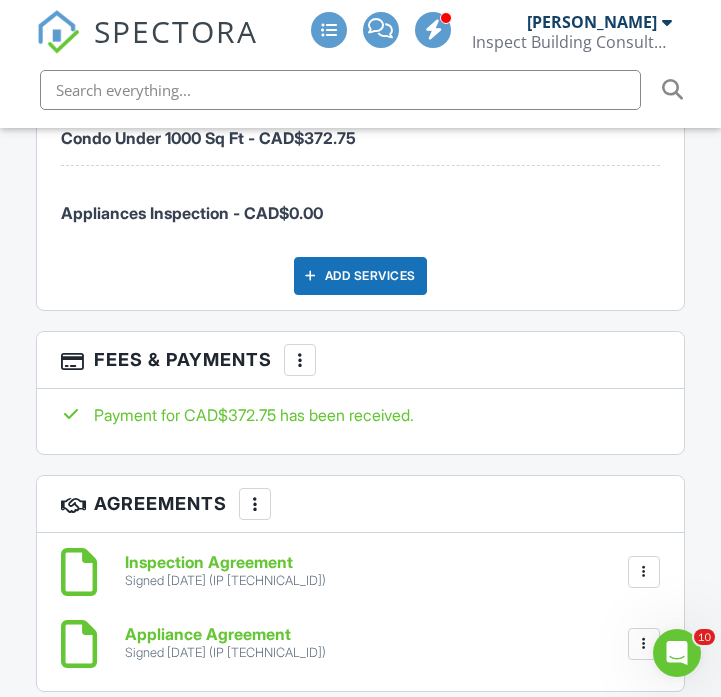 click at bounding box center [300, 360] 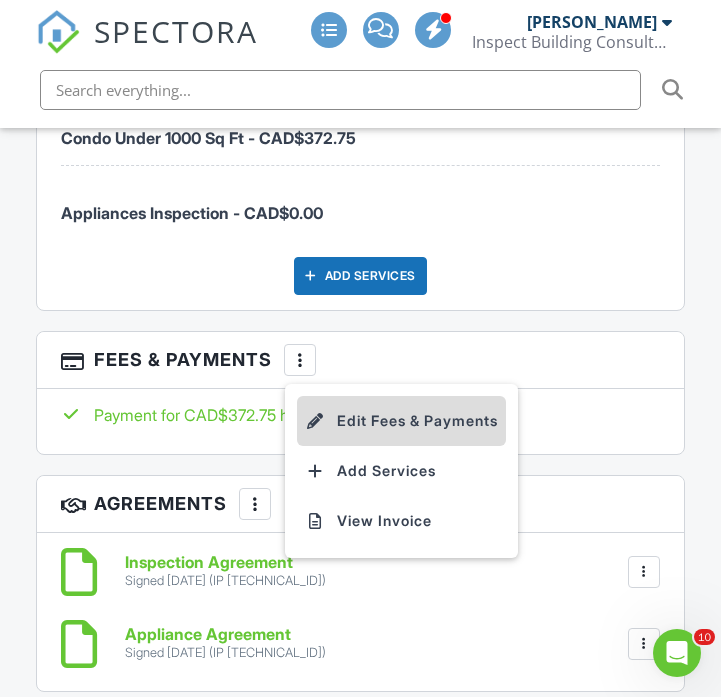 click at bounding box center (315, 421) 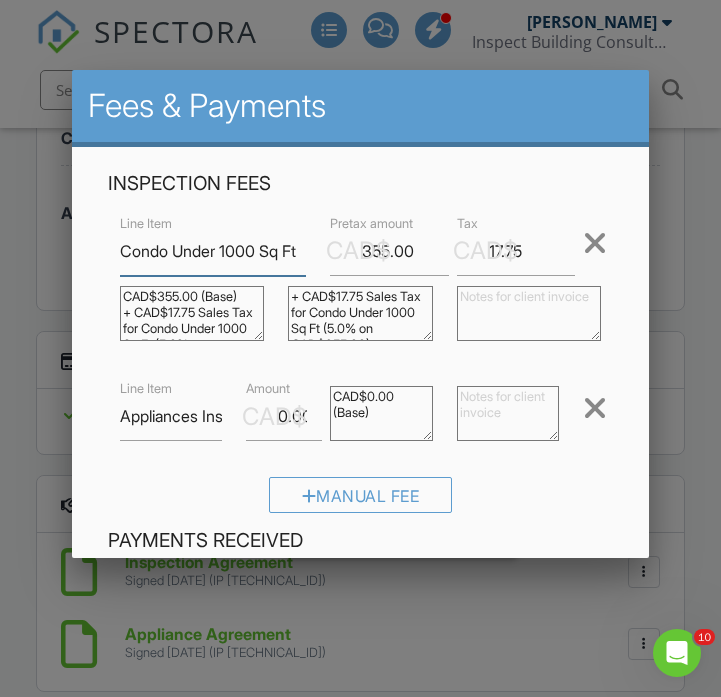scroll, scrollTop: 0, scrollLeft: 0, axis: both 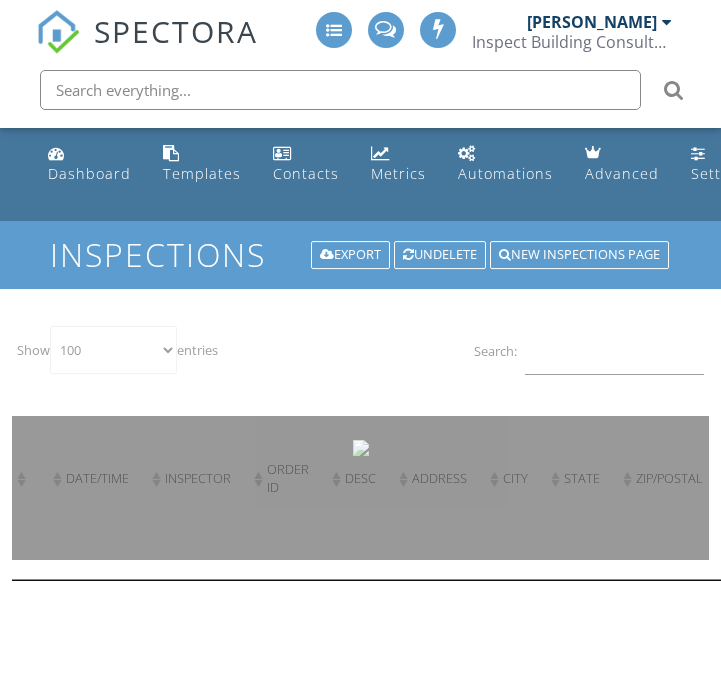select on "100" 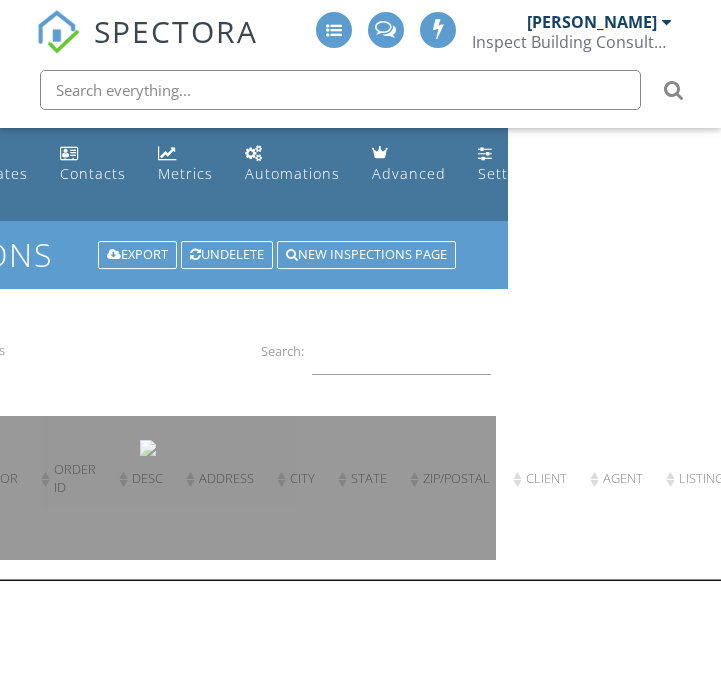 scroll, scrollTop: 0, scrollLeft: 0, axis: both 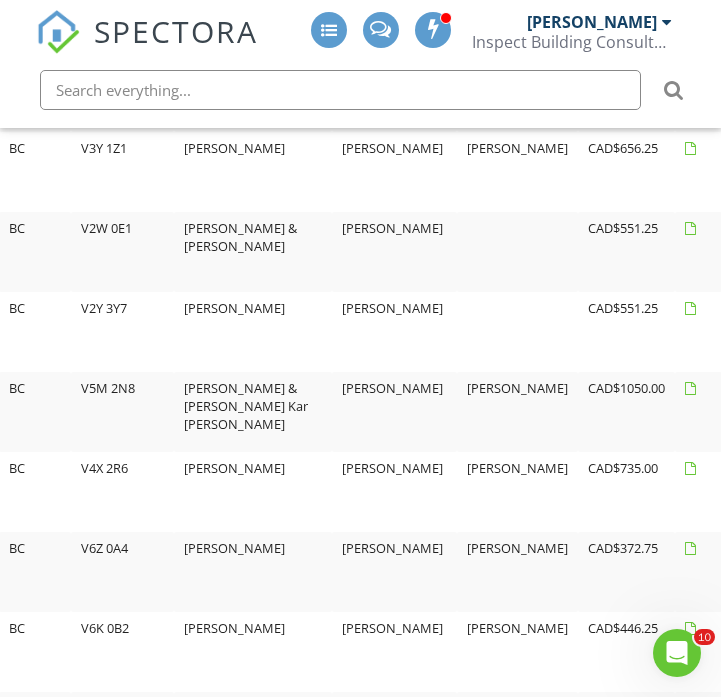 click at bounding box center [935, 396] 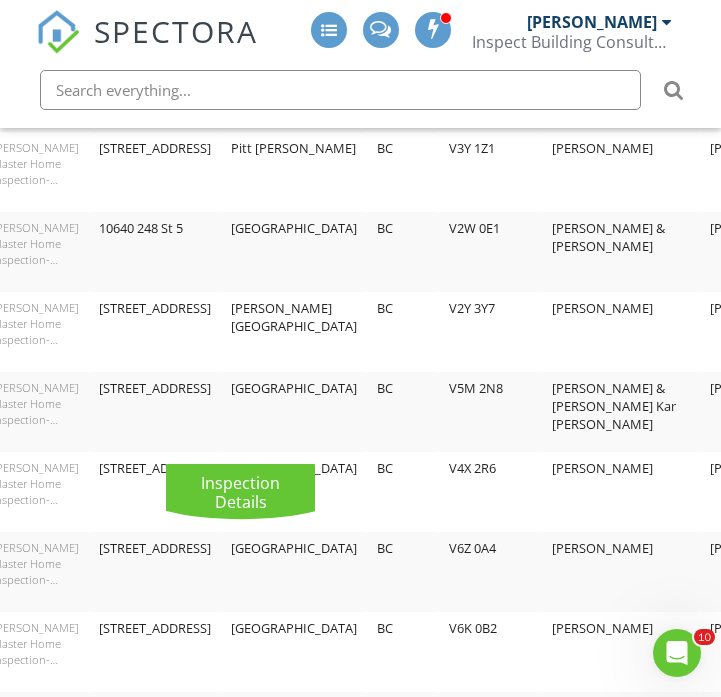 scroll, scrollTop: 3500, scrollLeft: 774, axis: both 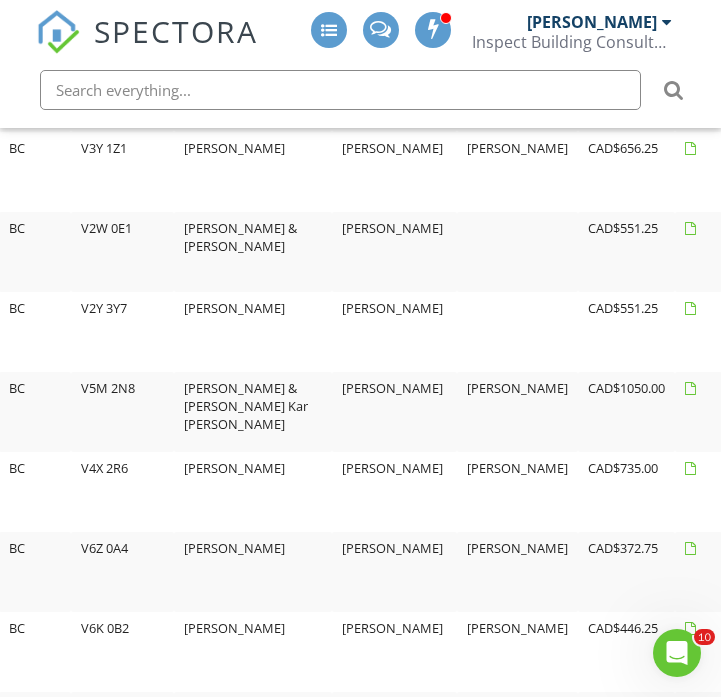 click at bounding box center [935, 316] 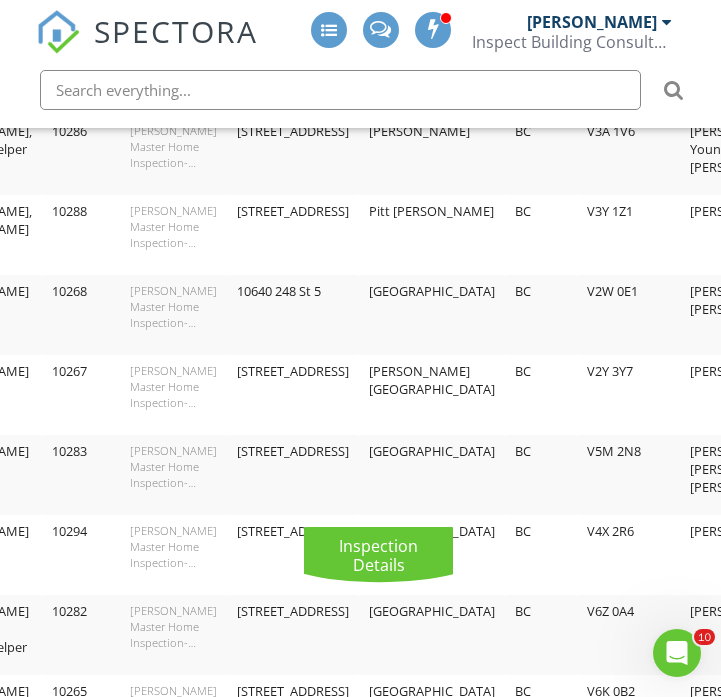scroll, scrollTop: 3437, scrollLeft: 774, axis: both 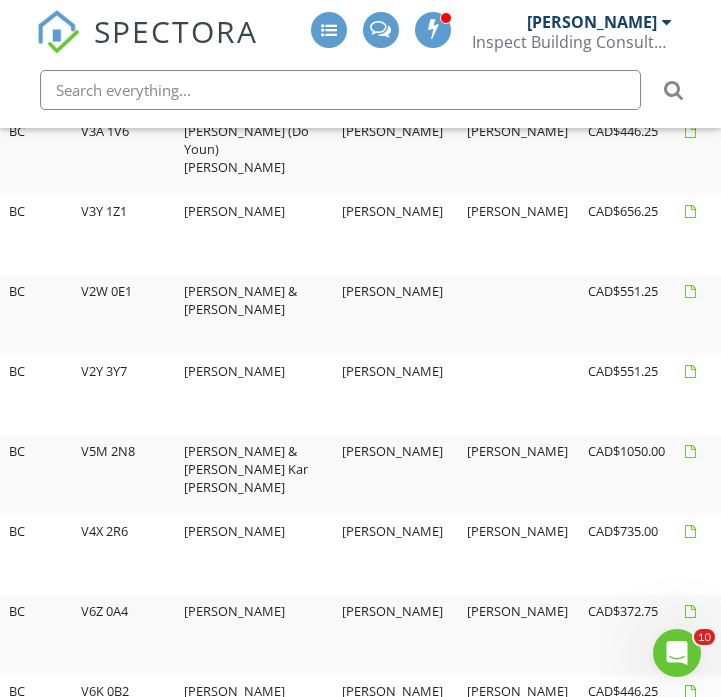 click at bounding box center (935, 299) 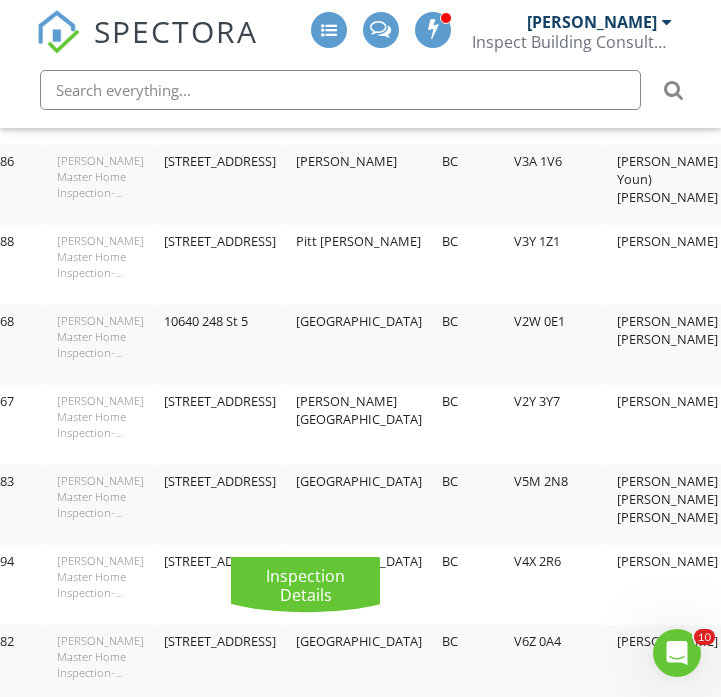 scroll, scrollTop: 3407, scrollLeft: 774, axis: both 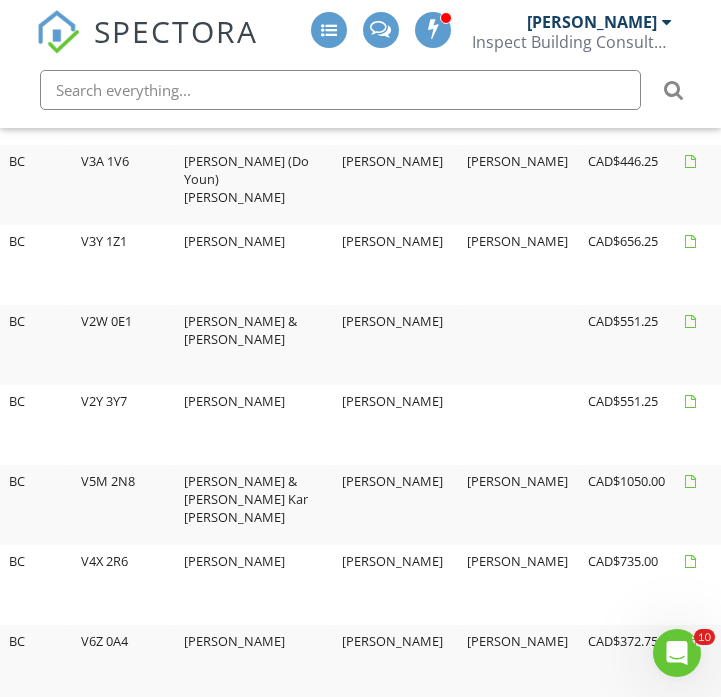 click at bounding box center (935, 249) 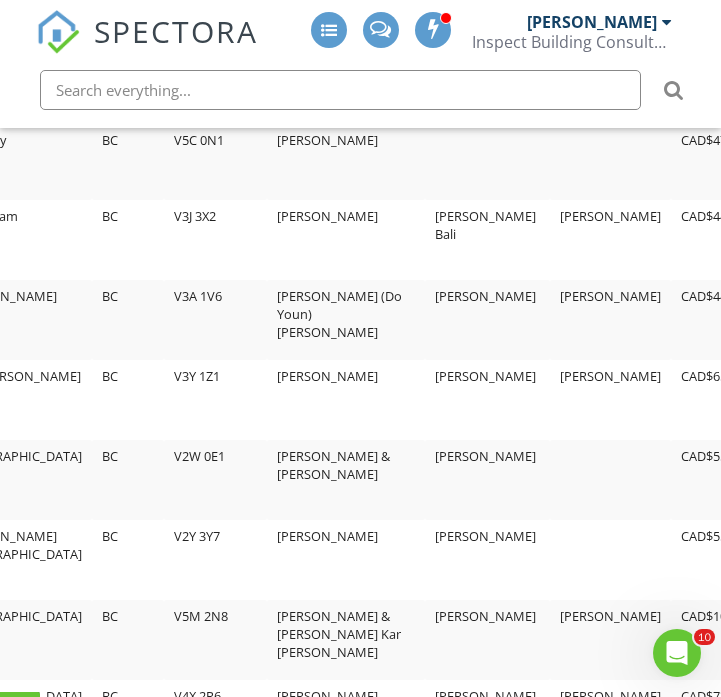 scroll, scrollTop: 3272, scrollLeft: 774, axis: both 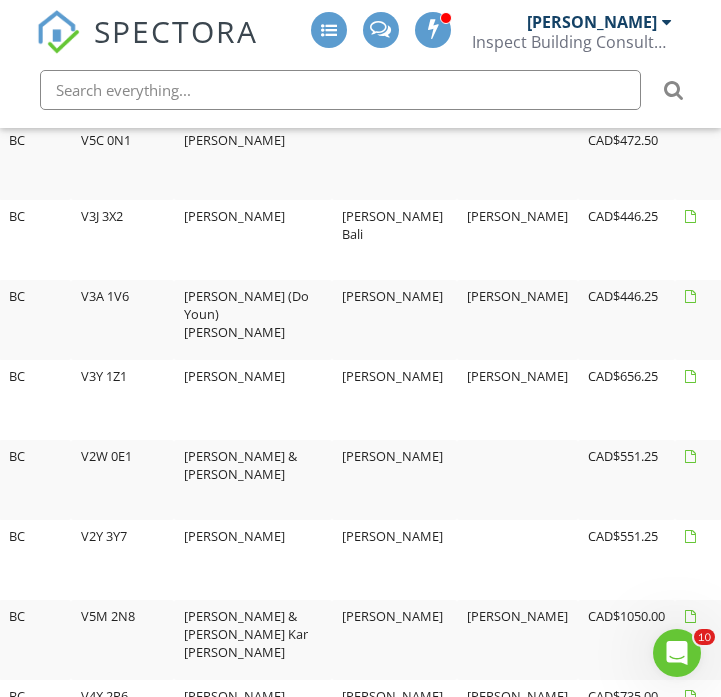 click at bounding box center [935, 304] 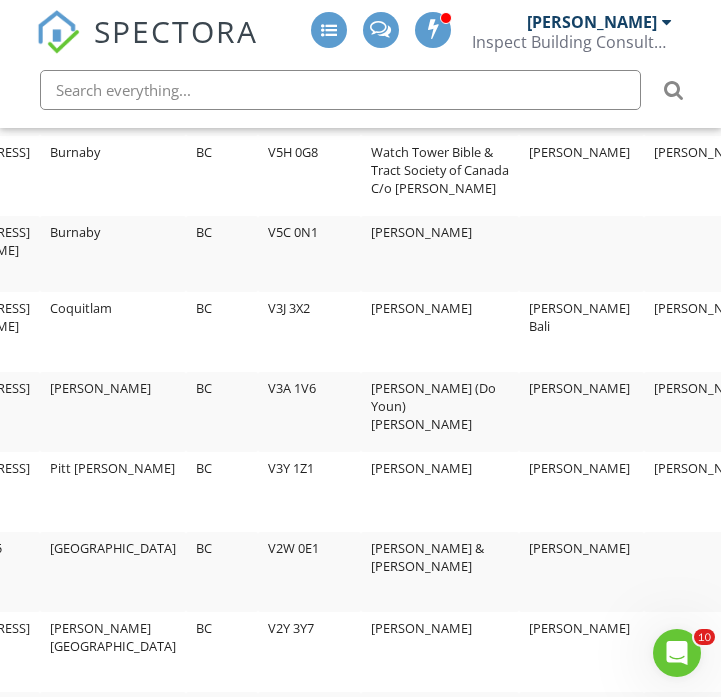 scroll, scrollTop: 3180, scrollLeft: 774, axis: both 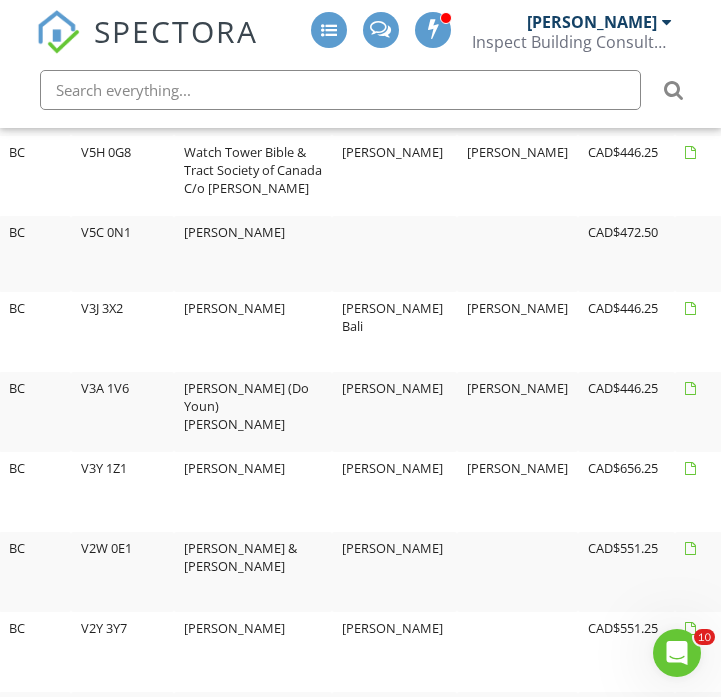 click at bounding box center (935, 316) 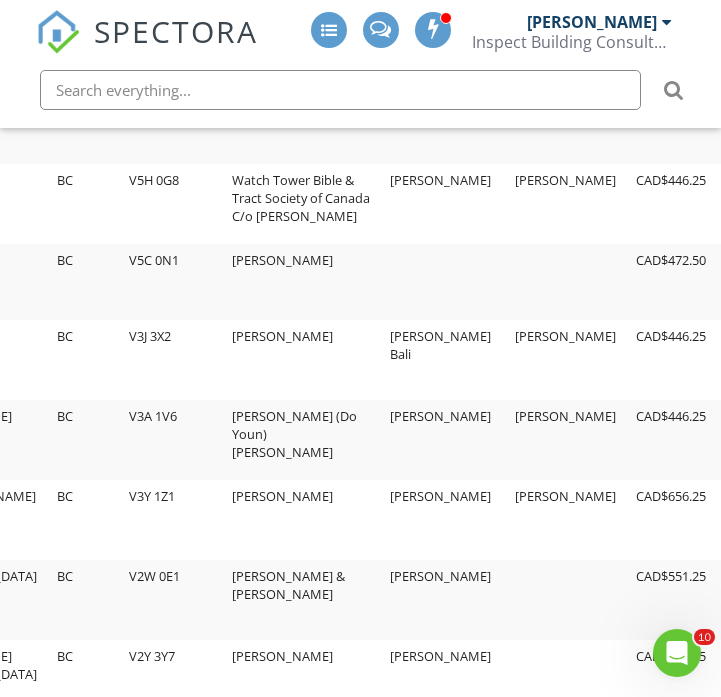 scroll, scrollTop: 3152, scrollLeft: 774, axis: both 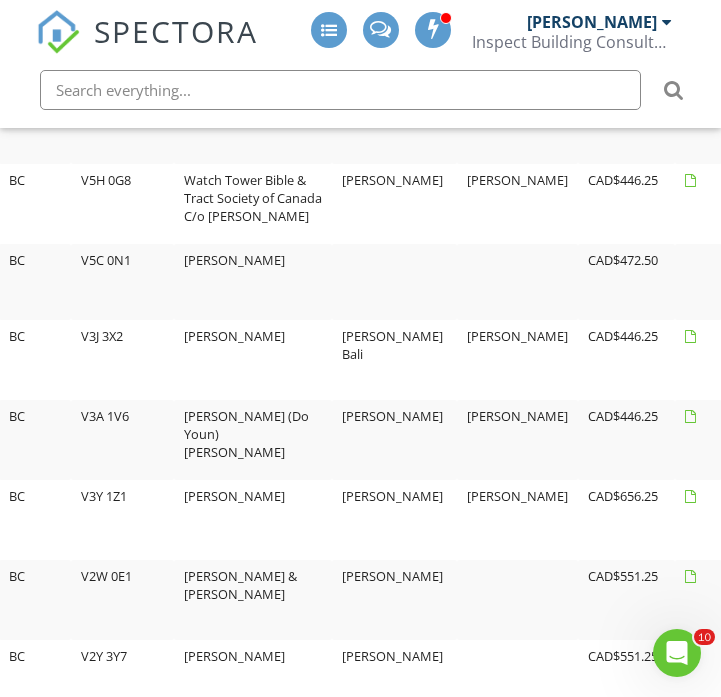 click at bounding box center (935, 268) 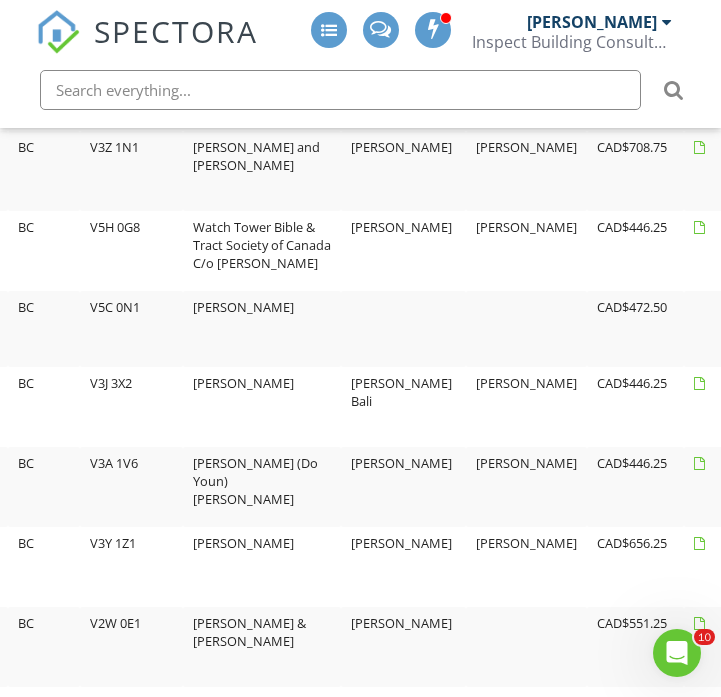 scroll, scrollTop: 3105, scrollLeft: 774, axis: both 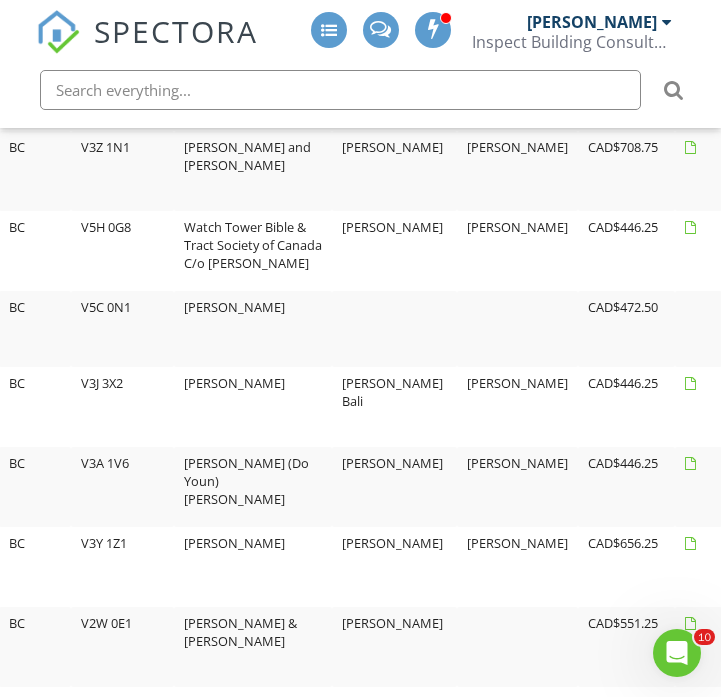 click at bounding box center [935, 235] 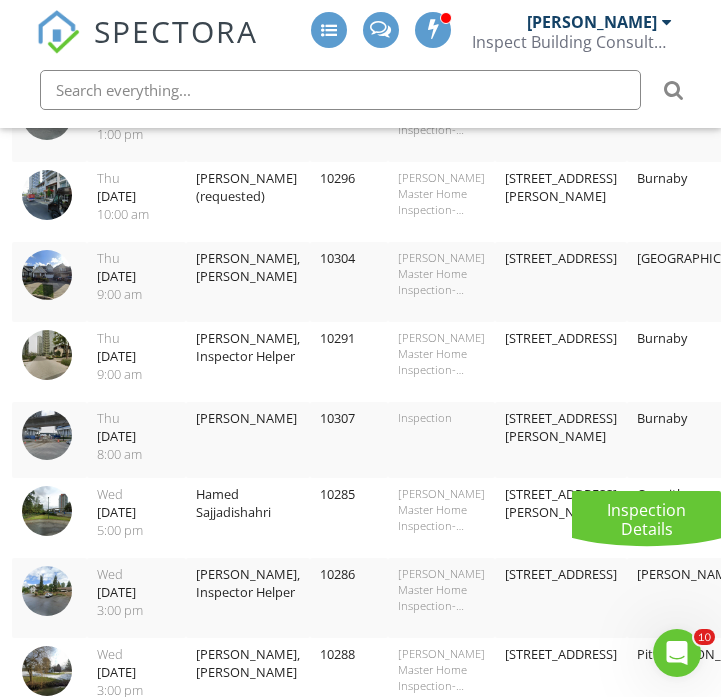 scroll, scrollTop: 2994, scrollLeft: 774, axis: both 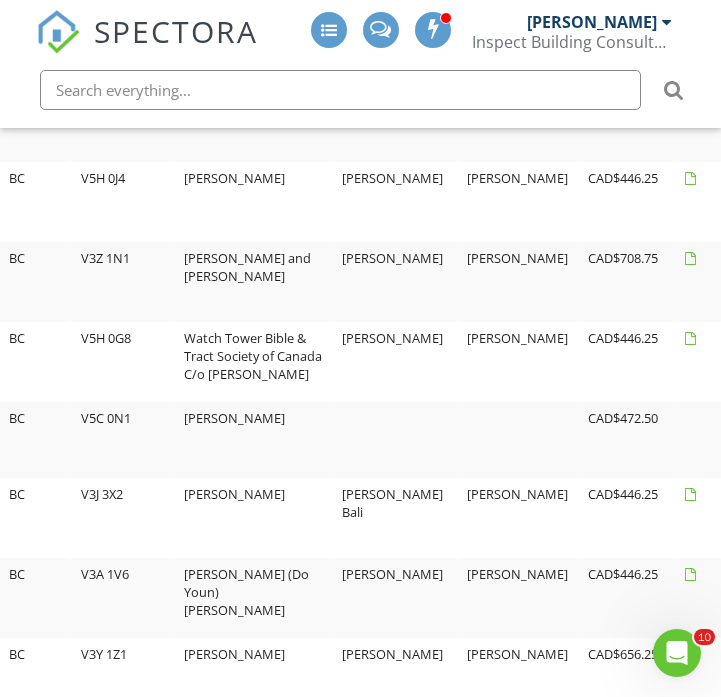 click at bounding box center (935, 266) 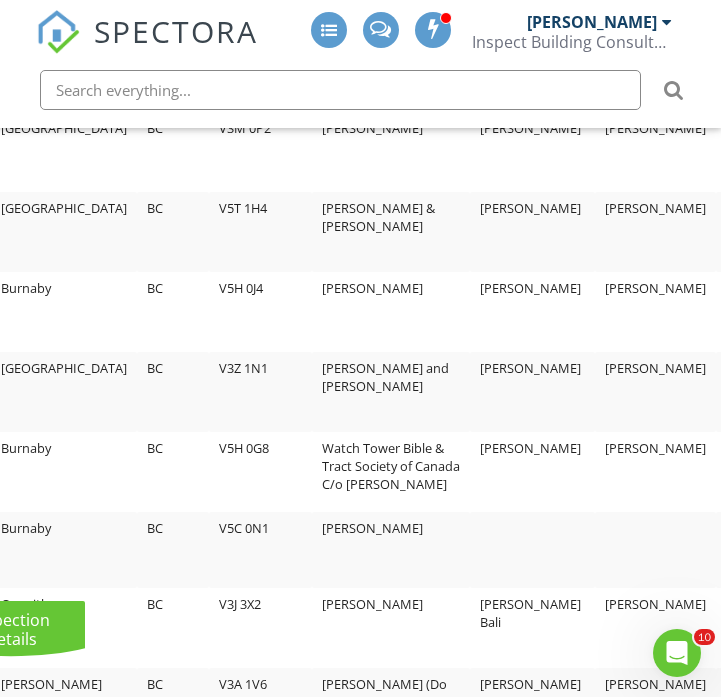 scroll, scrollTop: 2884, scrollLeft: 774, axis: both 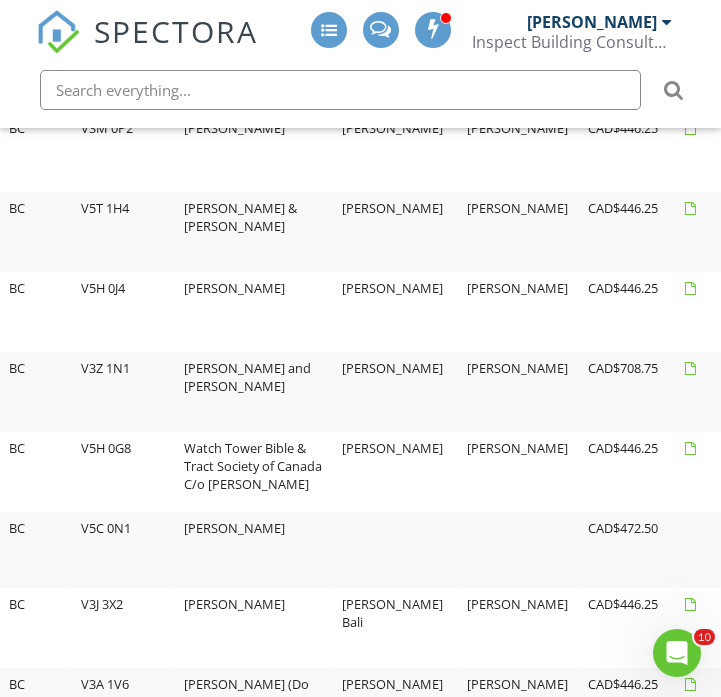 click at bounding box center (935, 296) 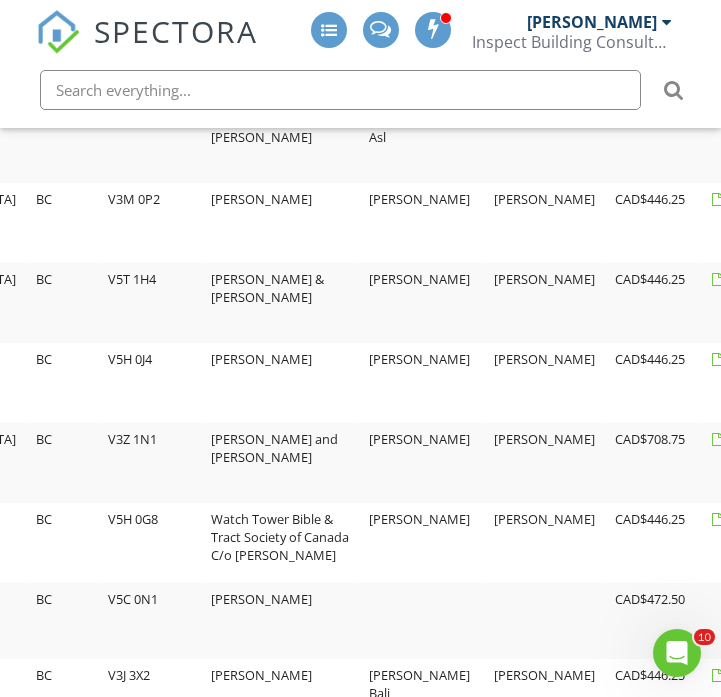 scroll, scrollTop: 2813, scrollLeft: 774, axis: both 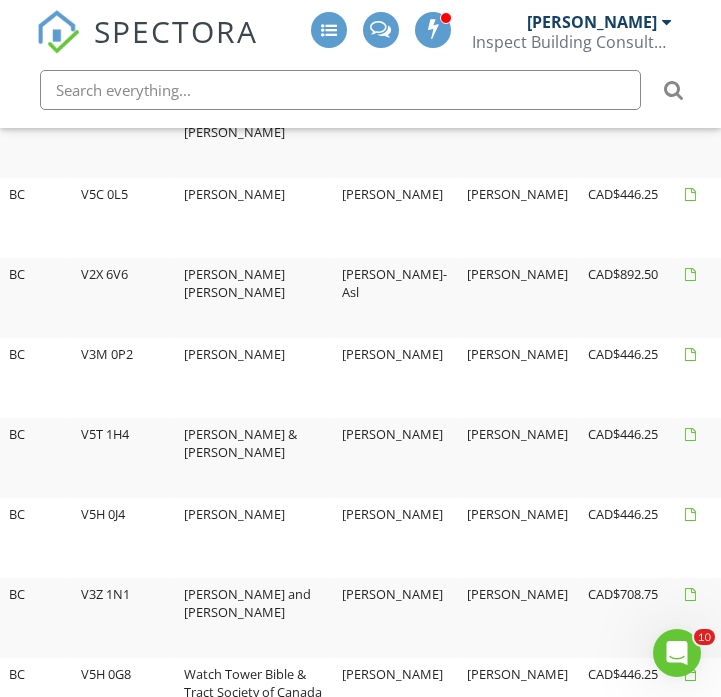 click at bounding box center (935, 362) 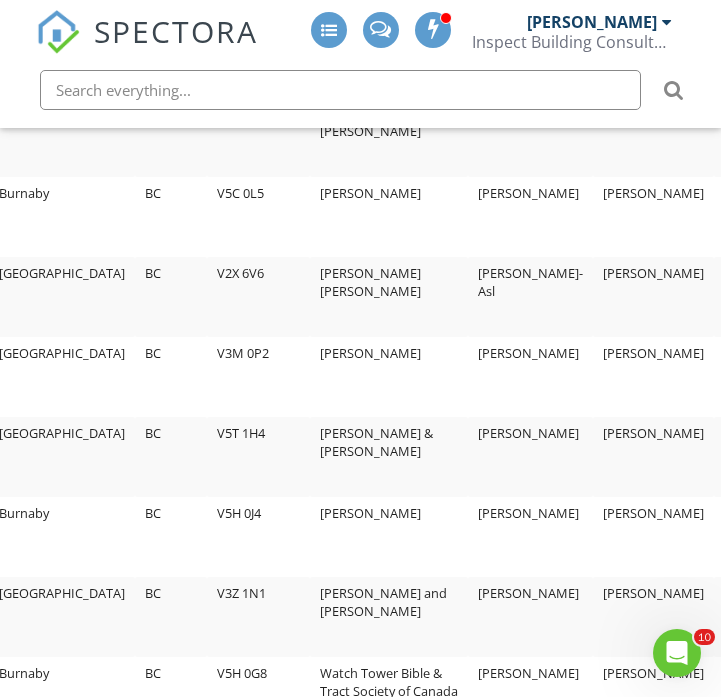 scroll, scrollTop: 2659, scrollLeft: 774, axis: both 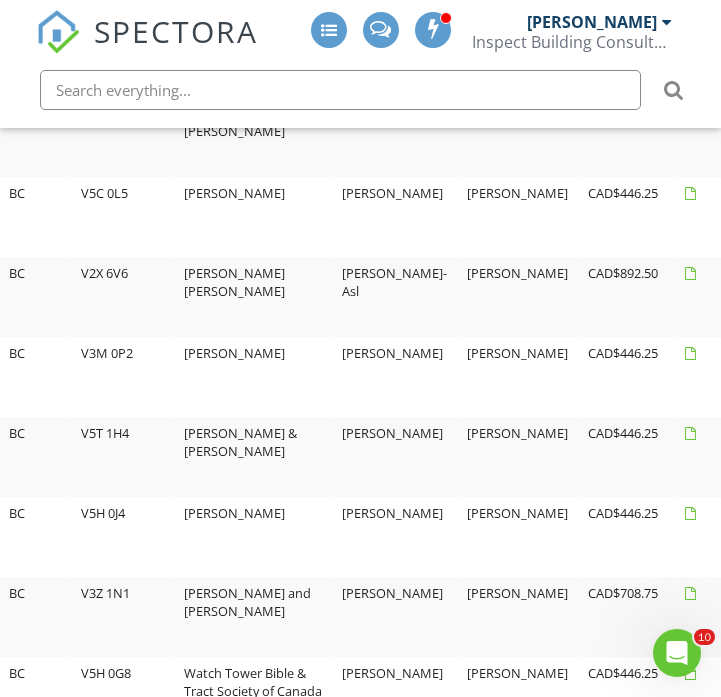 click at bounding box center (935, 281) 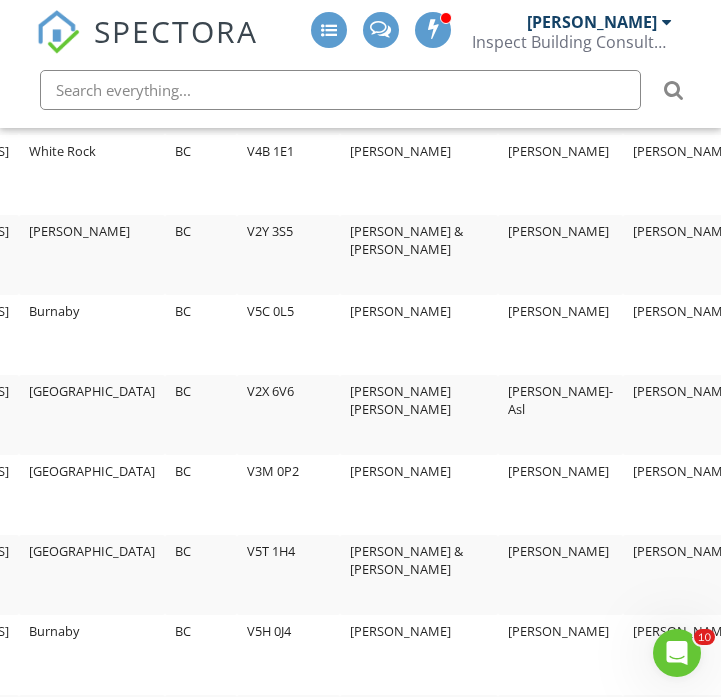 scroll, scrollTop: 2541, scrollLeft: 774, axis: both 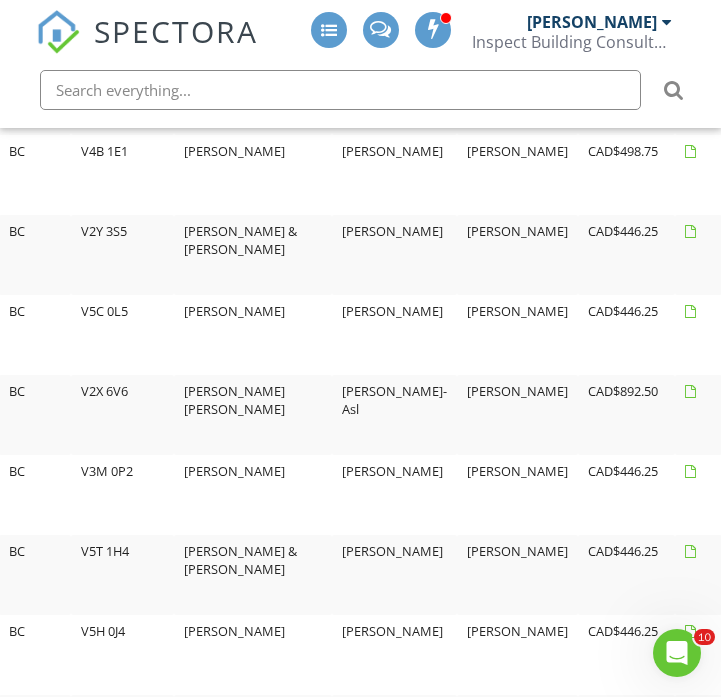 click at bounding box center (935, 319) 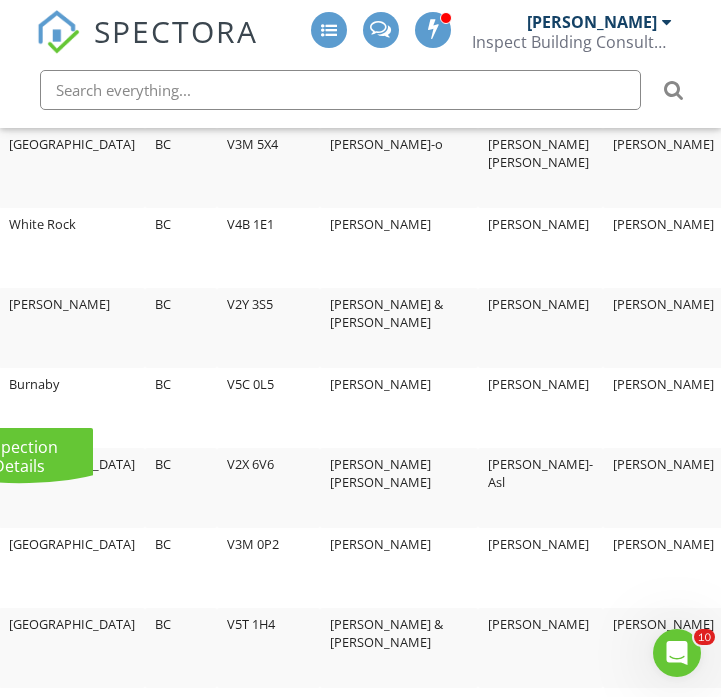 scroll, scrollTop: 2468, scrollLeft: 774, axis: both 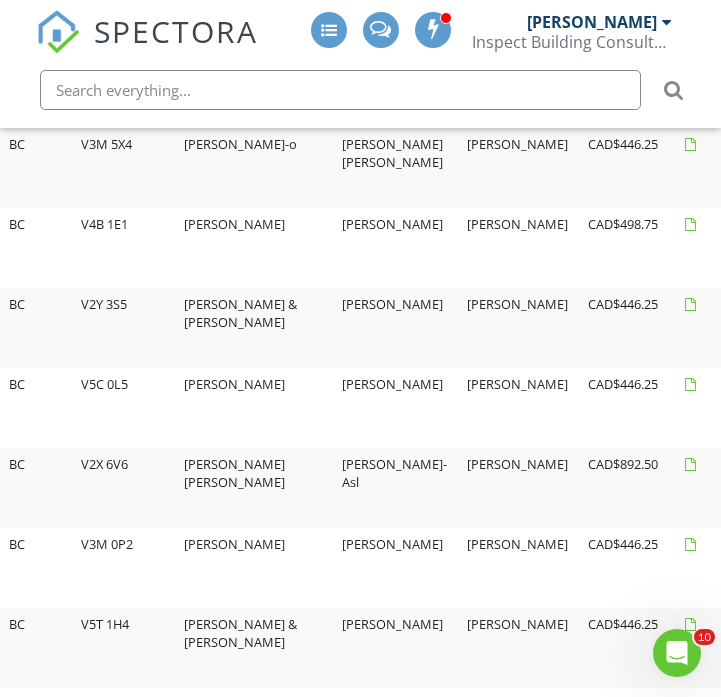 click at bounding box center (935, 312) 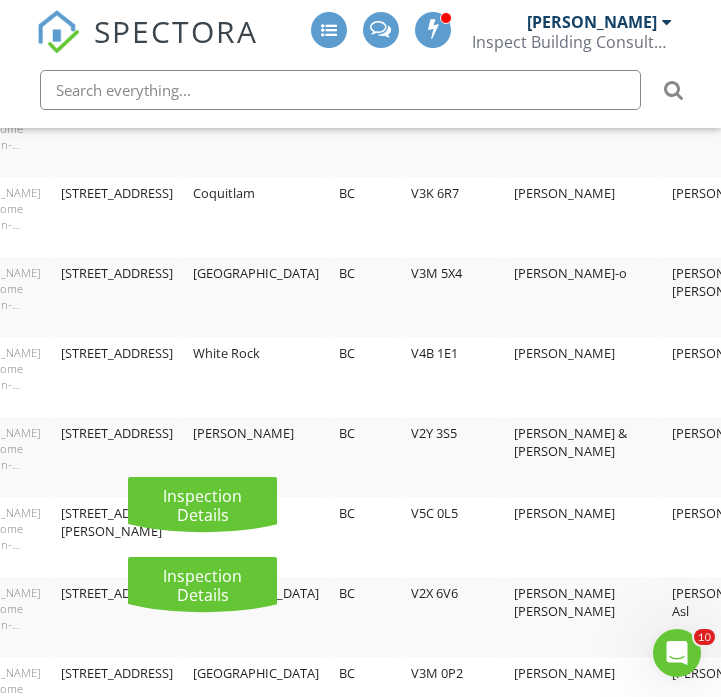 scroll, scrollTop: 2339, scrollLeft: 774, axis: both 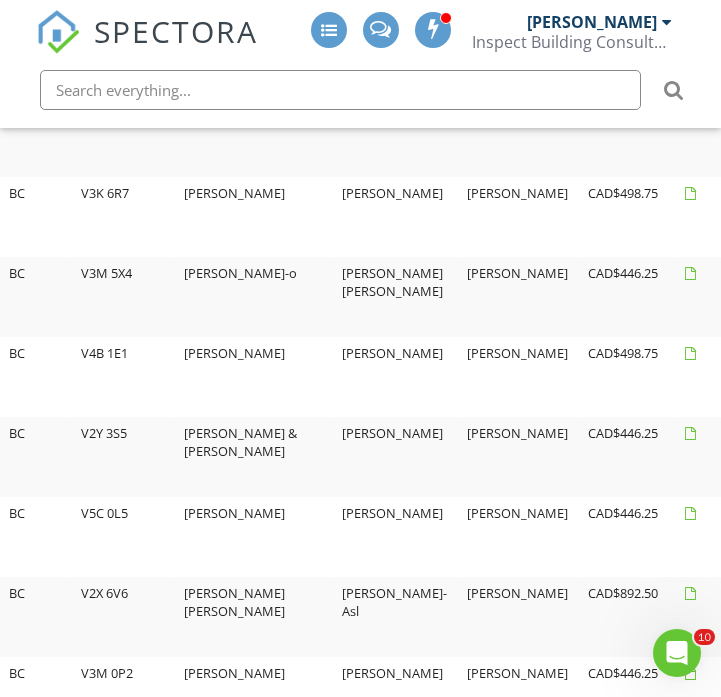 click at bounding box center [935, 361] 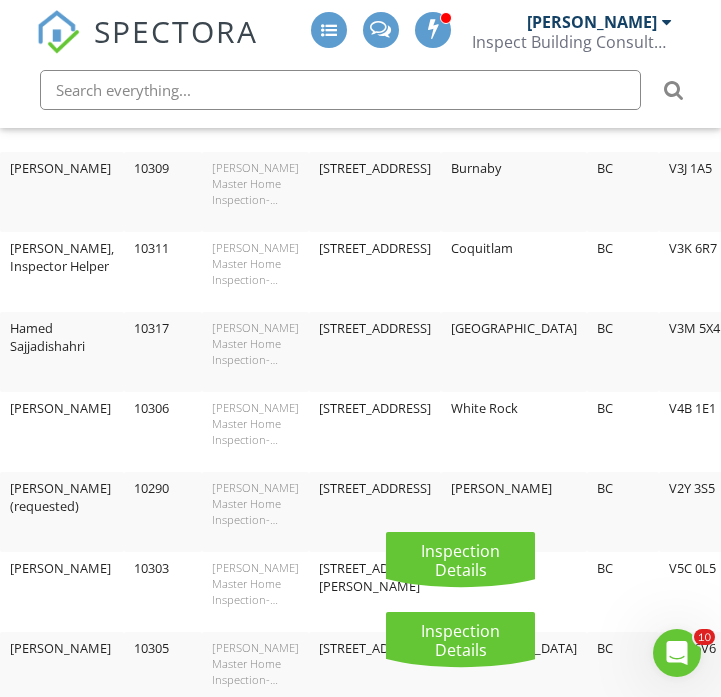 scroll, scrollTop: 2284, scrollLeft: 774, axis: both 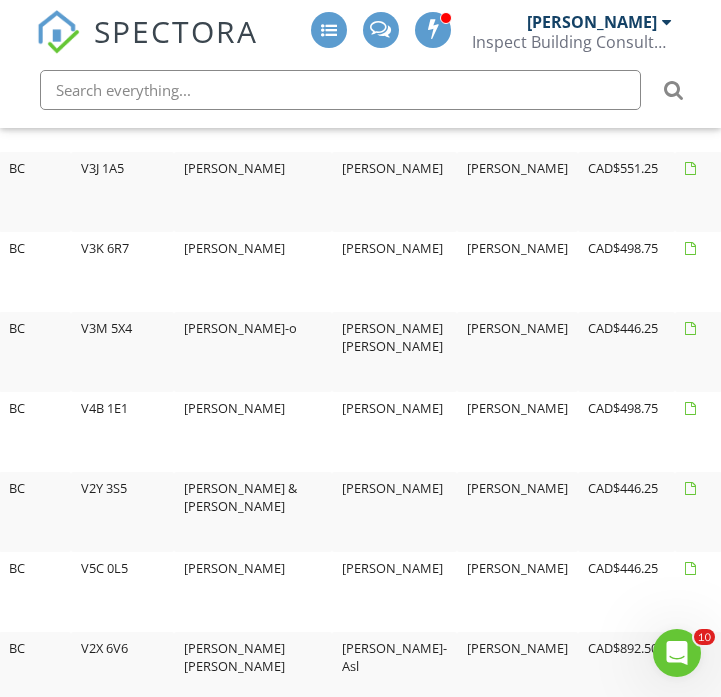 click at bounding box center [935, 336] 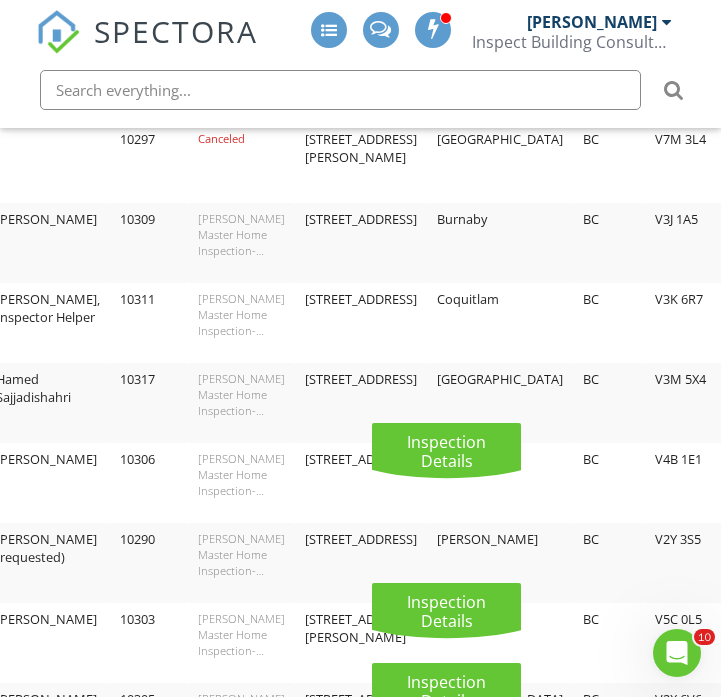scroll, scrollTop: 2233, scrollLeft: 774, axis: both 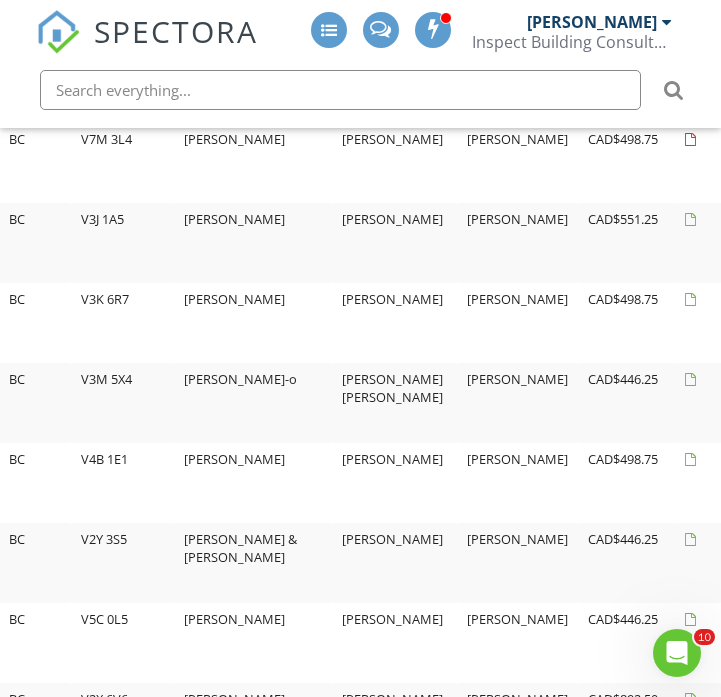 click at bounding box center (935, 307) 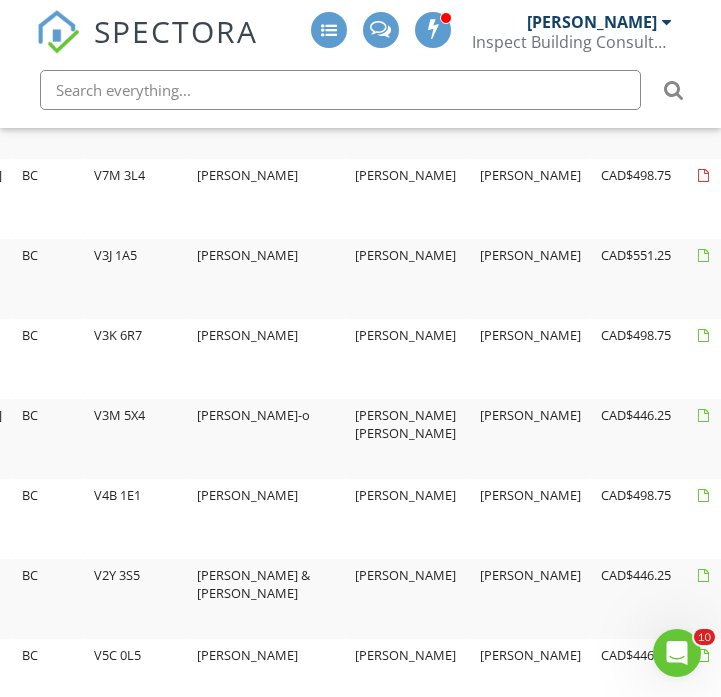 scroll, scrollTop: 2197, scrollLeft: 774, axis: both 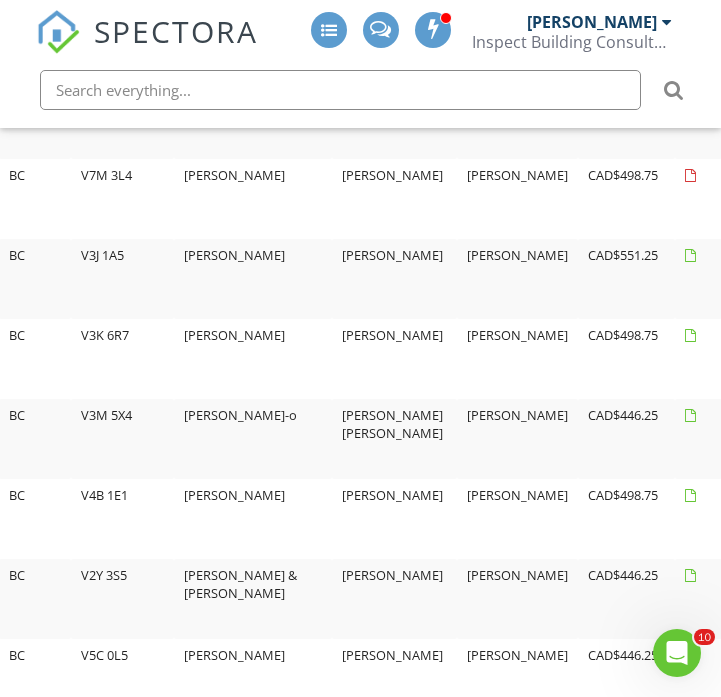click at bounding box center [935, 263] 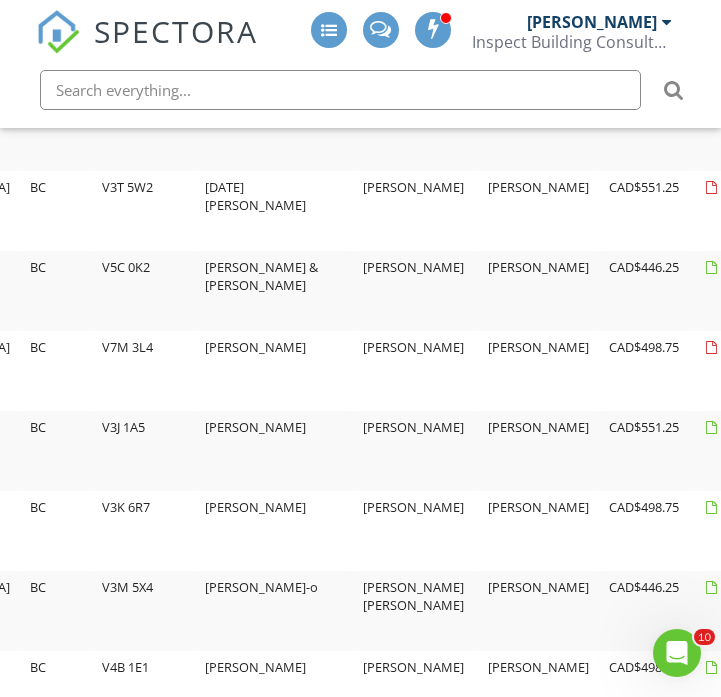 scroll, scrollTop: 2025, scrollLeft: 774, axis: both 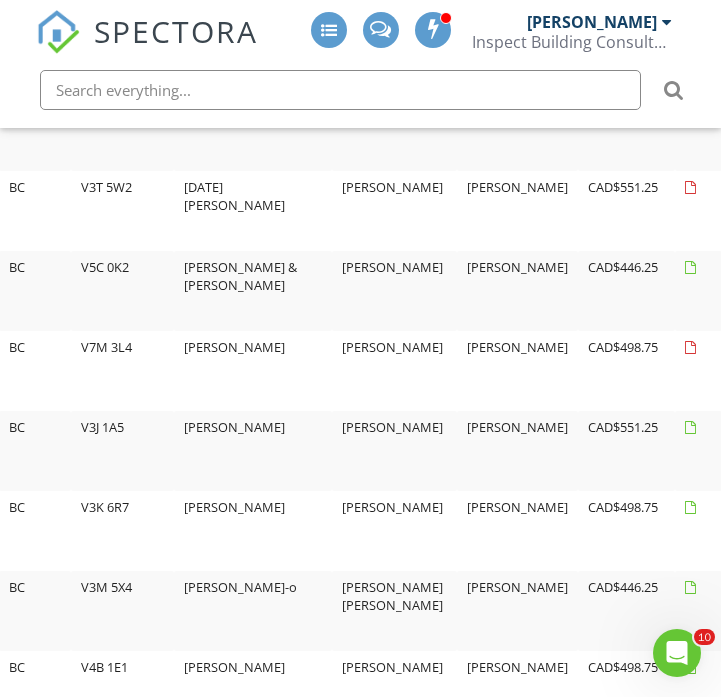 click at bounding box center (935, 275) 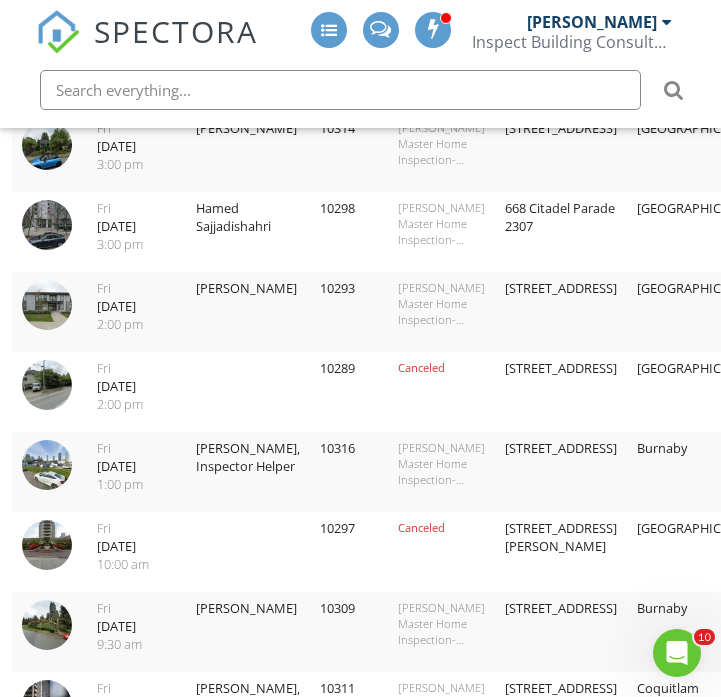scroll, scrollTop: 1843, scrollLeft: 774, axis: both 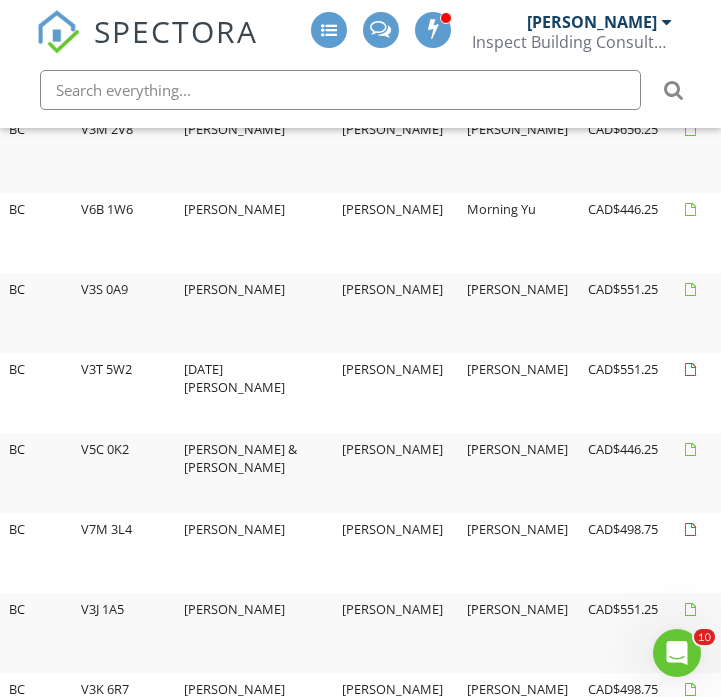 click at bounding box center (935, 217) 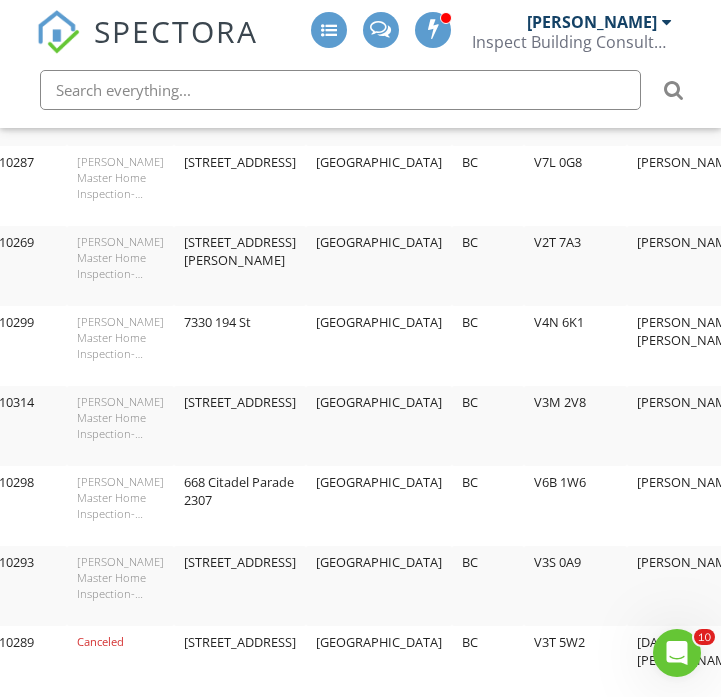 scroll, scrollTop: 1570, scrollLeft: 774, axis: both 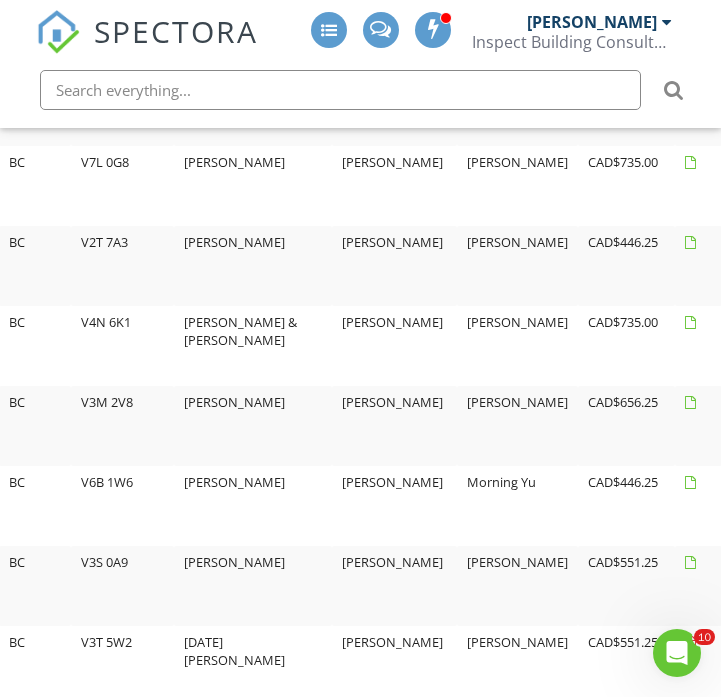 click at bounding box center (935, 410) 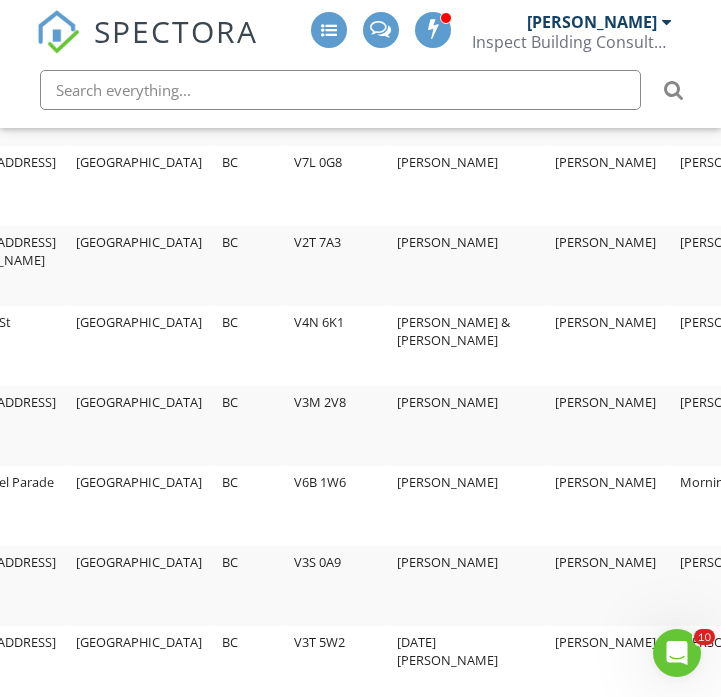 scroll, scrollTop: 1570, scrollLeft: 774, axis: both 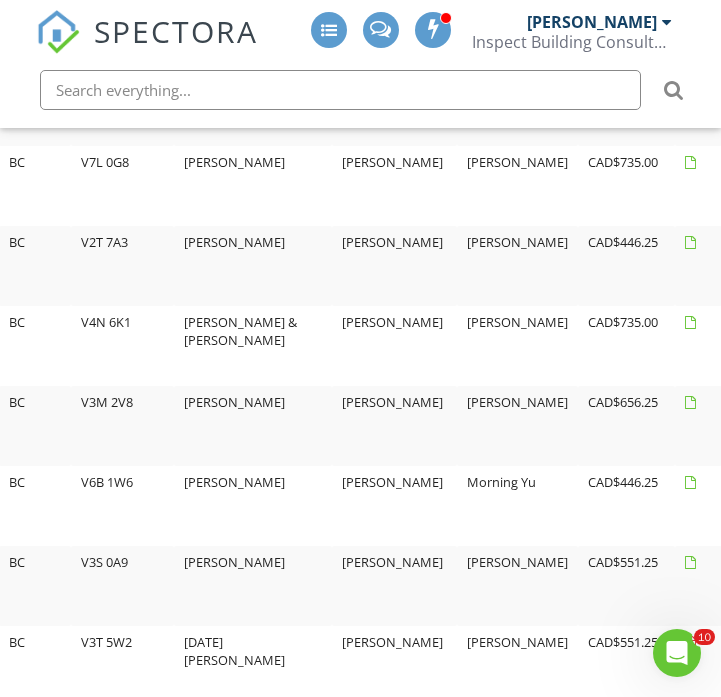 click at bounding box center [935, 330] 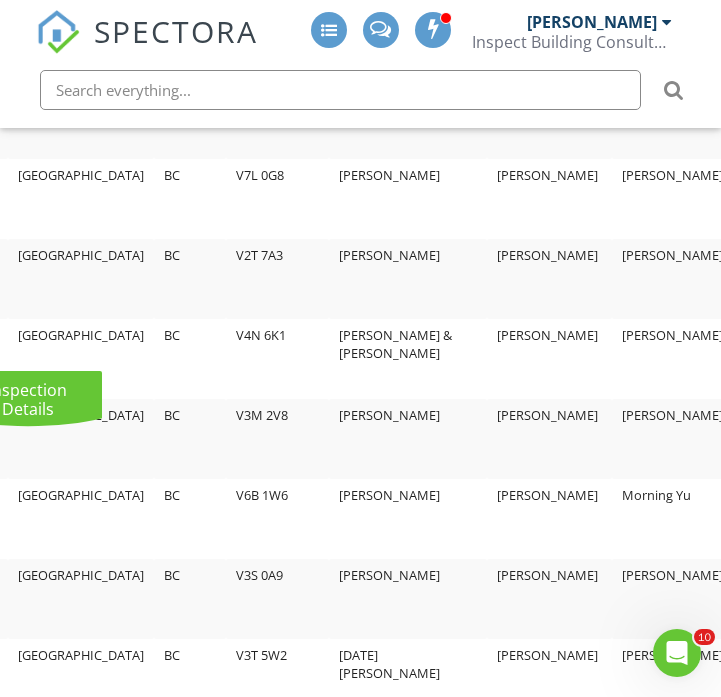 scroll, scrollTop: 1557, scrollLeft: 774, axis: both 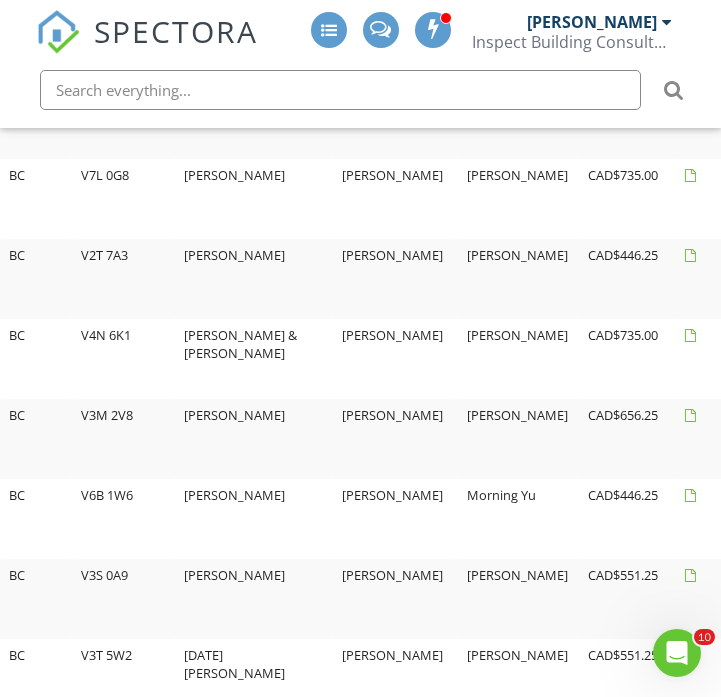 click at bounding box center [935, 263] 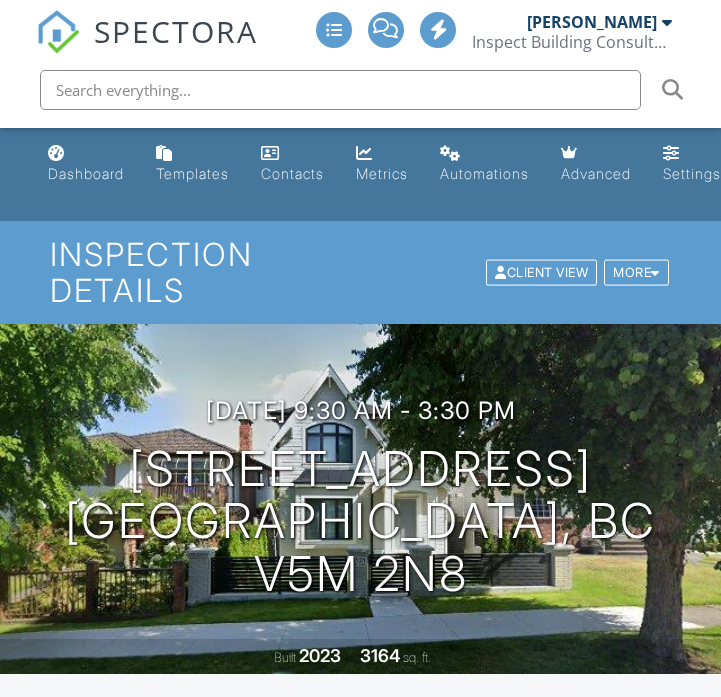 scroll, scrollTop: 0, scrollLeft: 0, axis: both 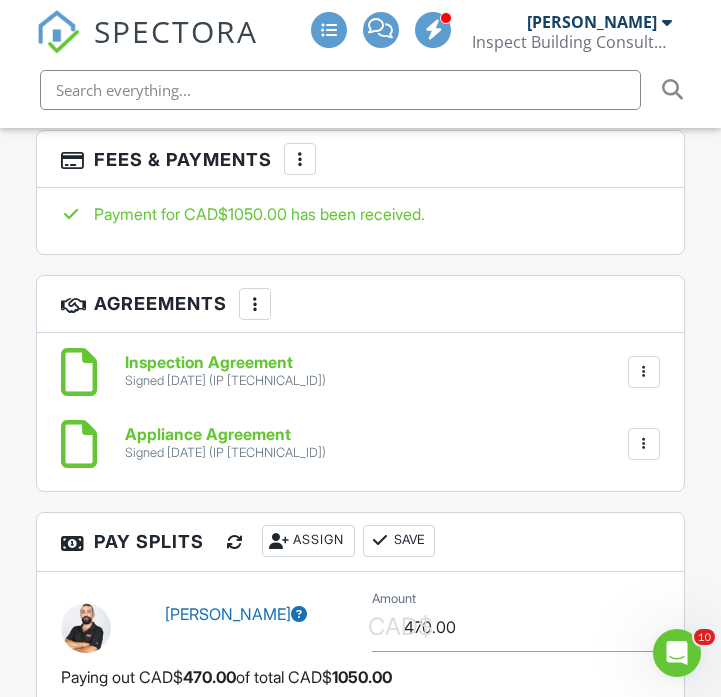 click at bounding box center [300, 159] 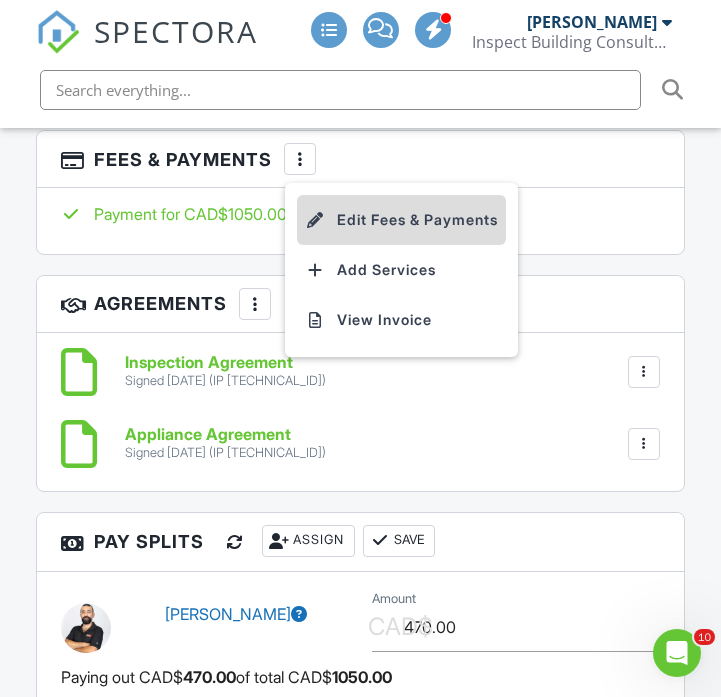 click on "Edit Fees & Payments" at bounding box center (401, 220) 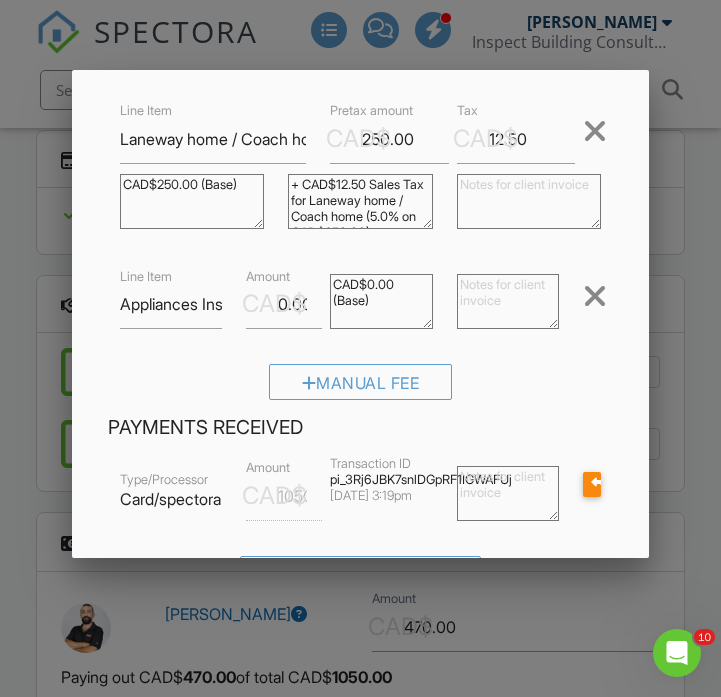 scroll, scrollTop: 459, scrollLeft: 0, axis: vertical 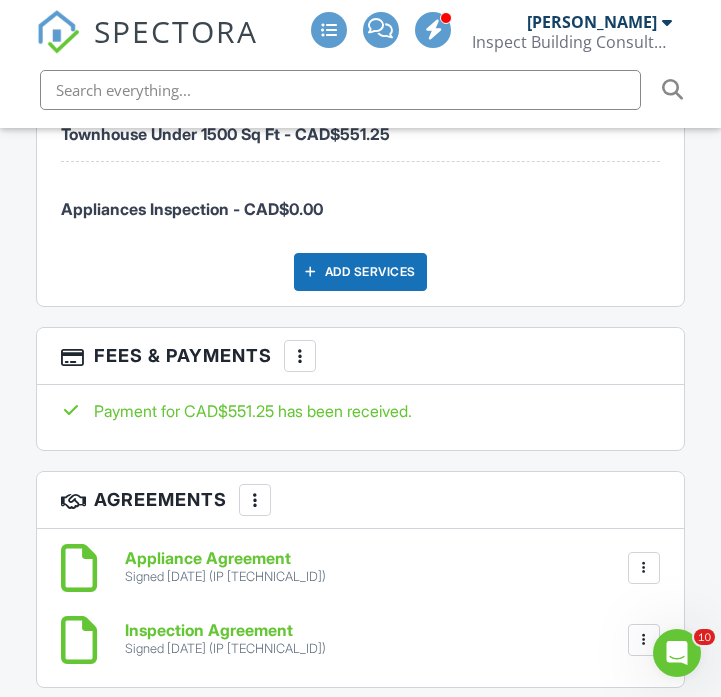 click at bounding box center (300, 356) 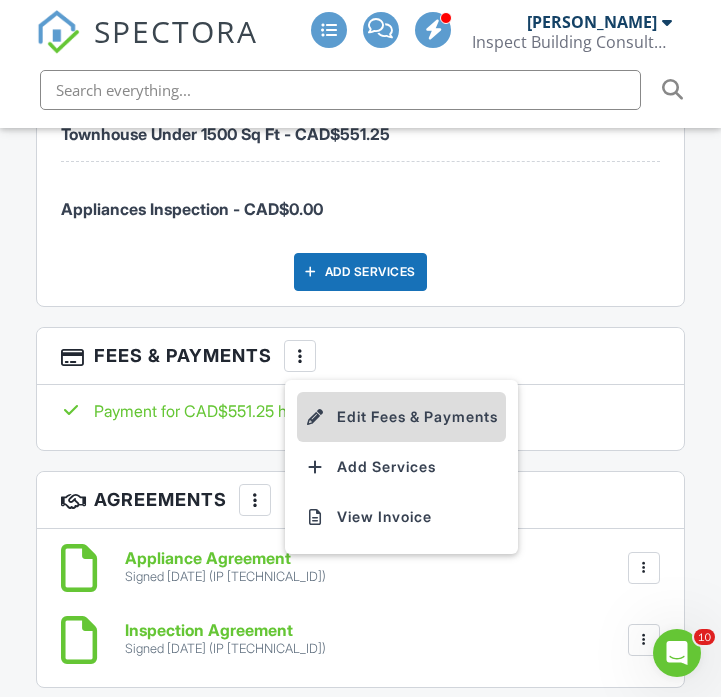 click at bounding box center [315, 417] 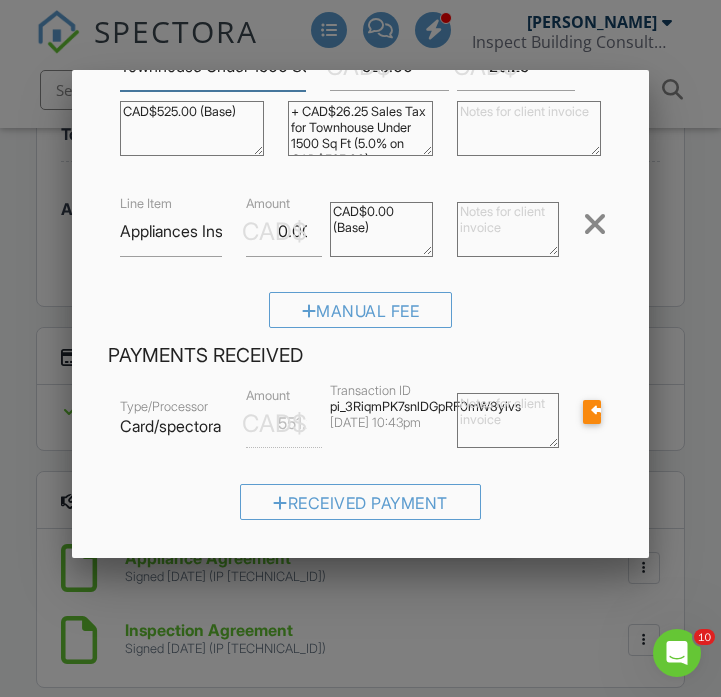 scroll, scrollTop: 187, scrollLeft: 0, axis: vertical 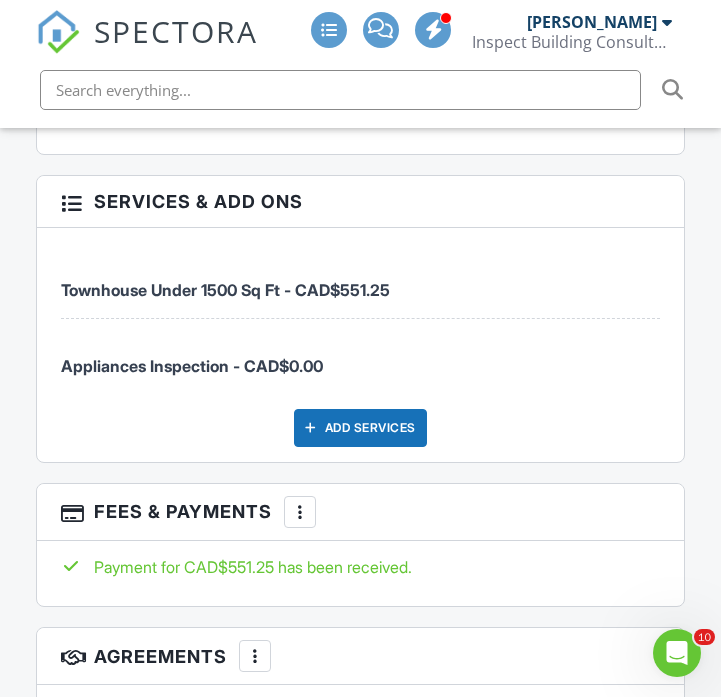 click at bounding box center (300, 512) 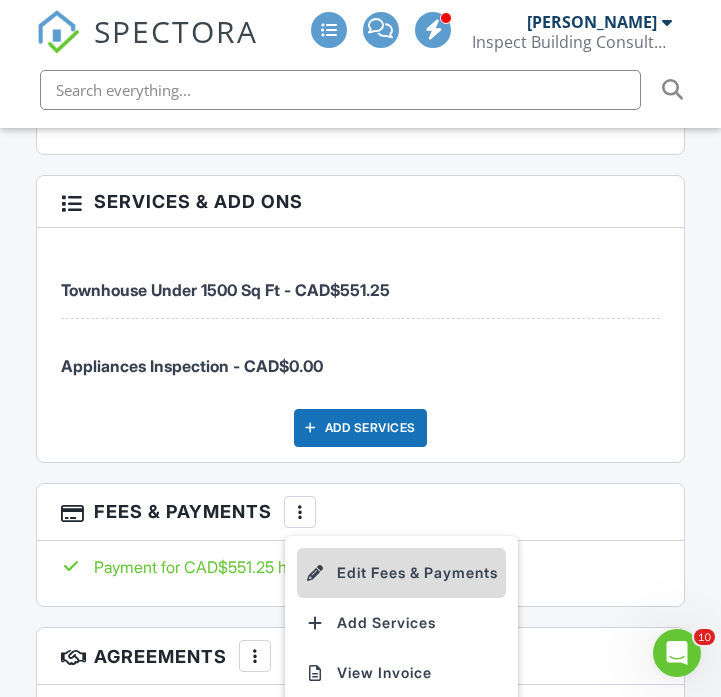 click on "Edit Fees & Payments" at bounding box center [401, 573] 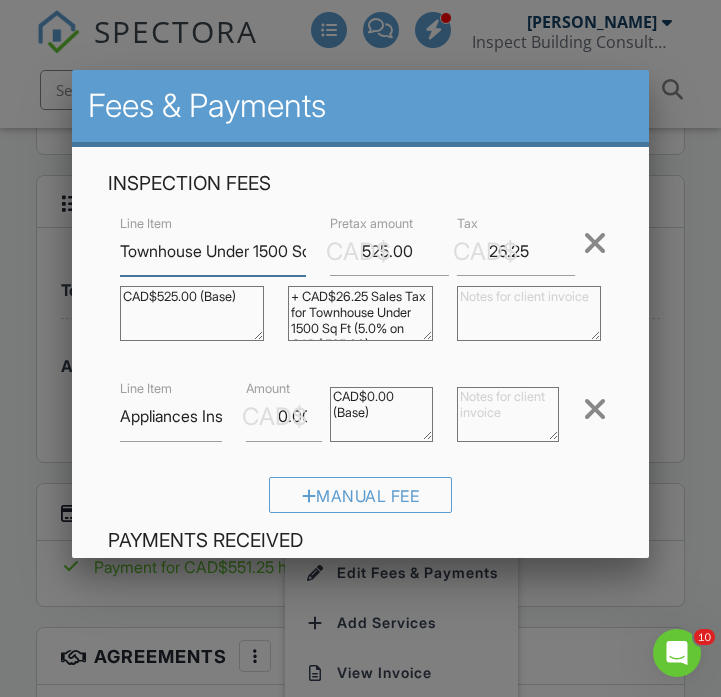 scroll, scrollTop: 258, scrollLeft: 0, axis: vertical 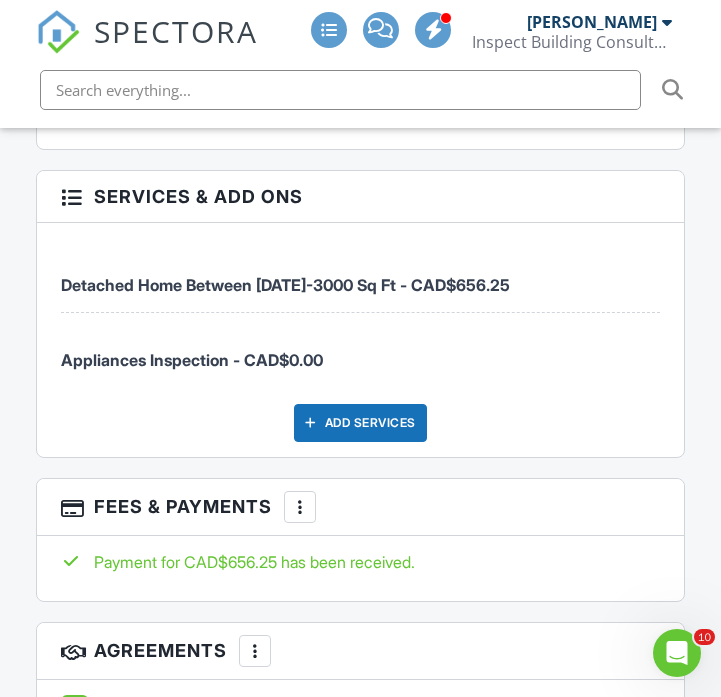 click at bounding box center [300, 507] 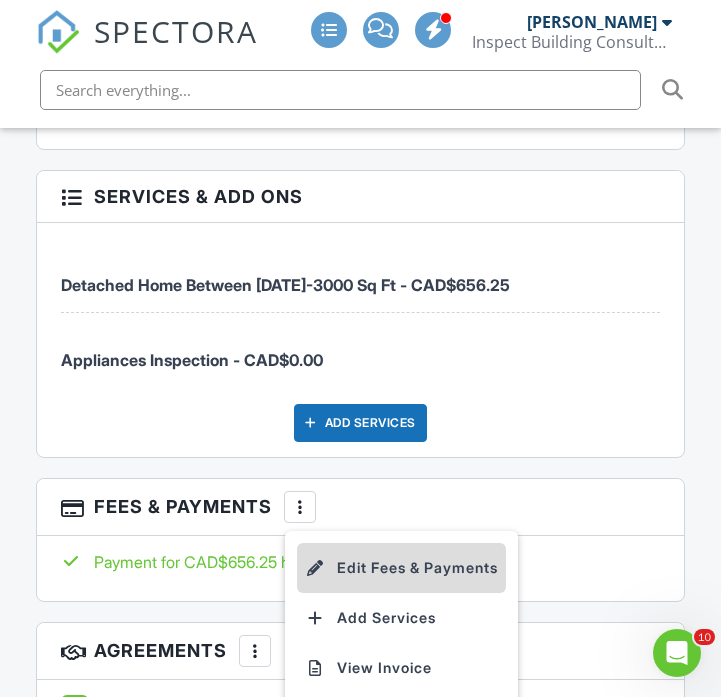 click on "Edit Fees & Payments" at bounding box center [401, 568] 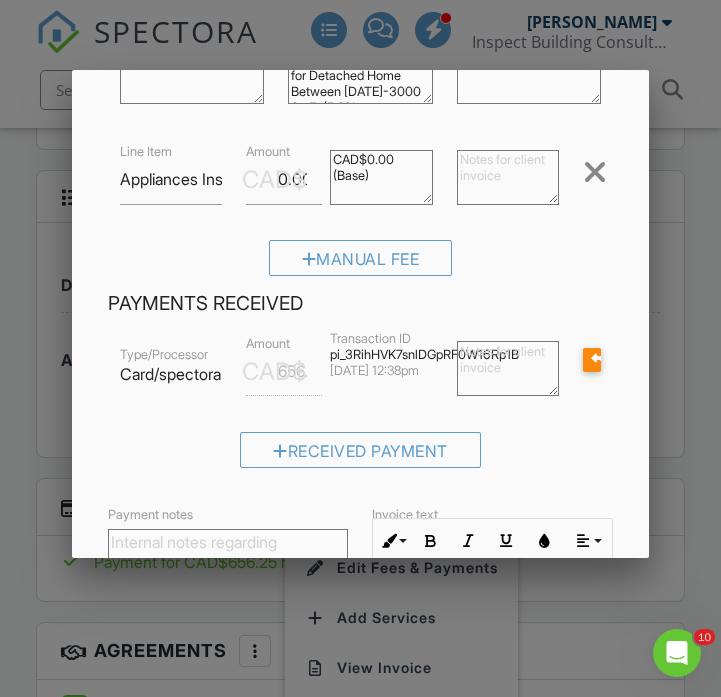 scroll, scrollTop: 237, scrollLeft: 0, axis: vertical 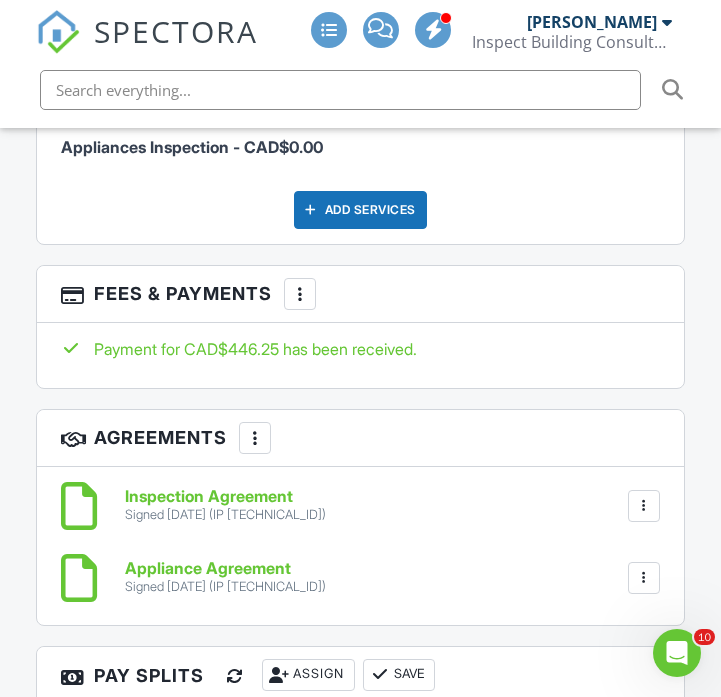 click on "More" at bounding box center [300, 294] 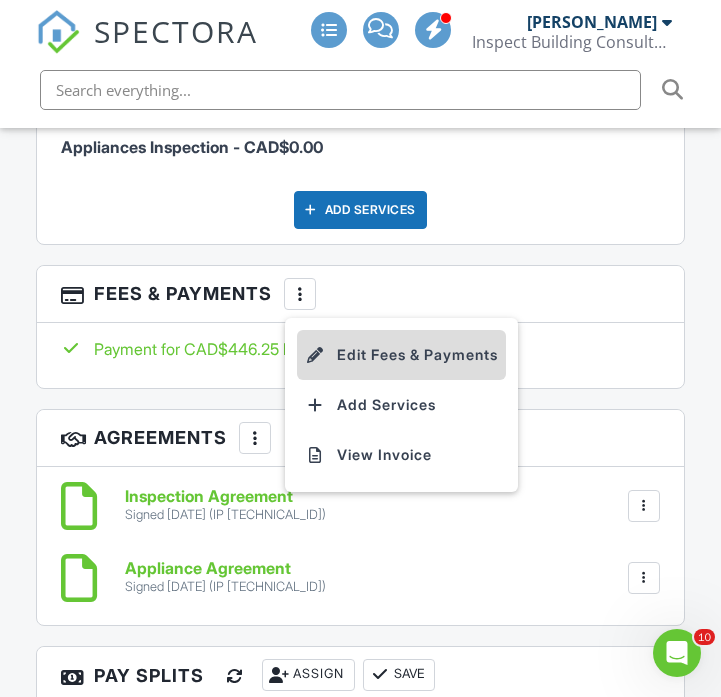click on "Edit Fees & Payments" at bounding box center (401, 355) 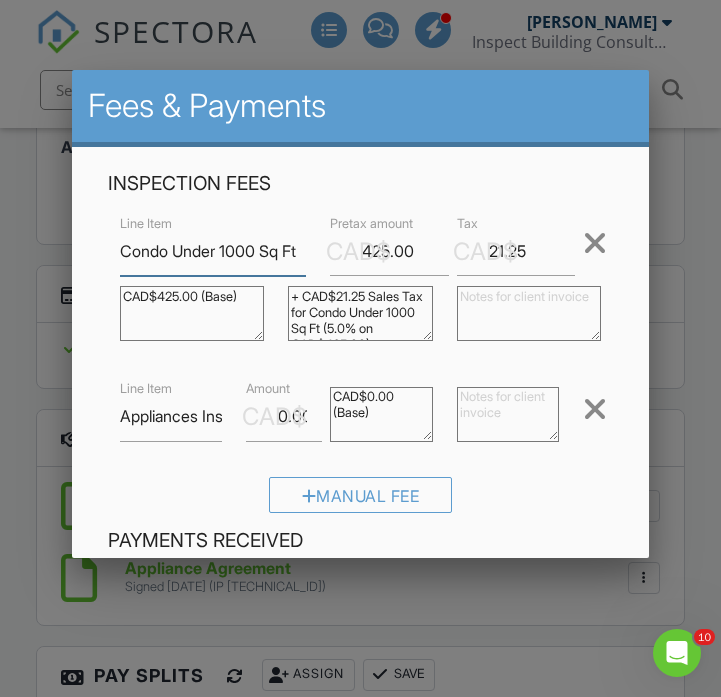 scroll, scrollTop: 227, scrollLeft: 0, axis: vertical 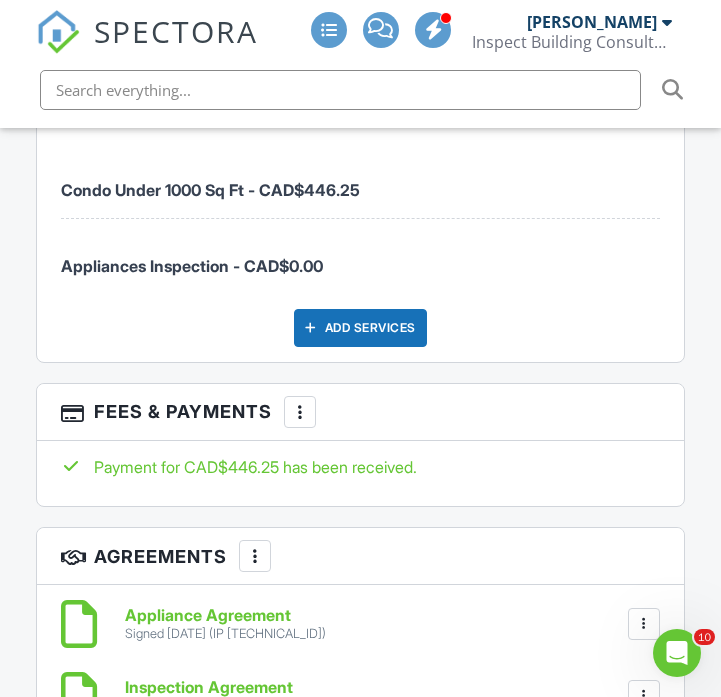 click at bounding box center (300, 412) 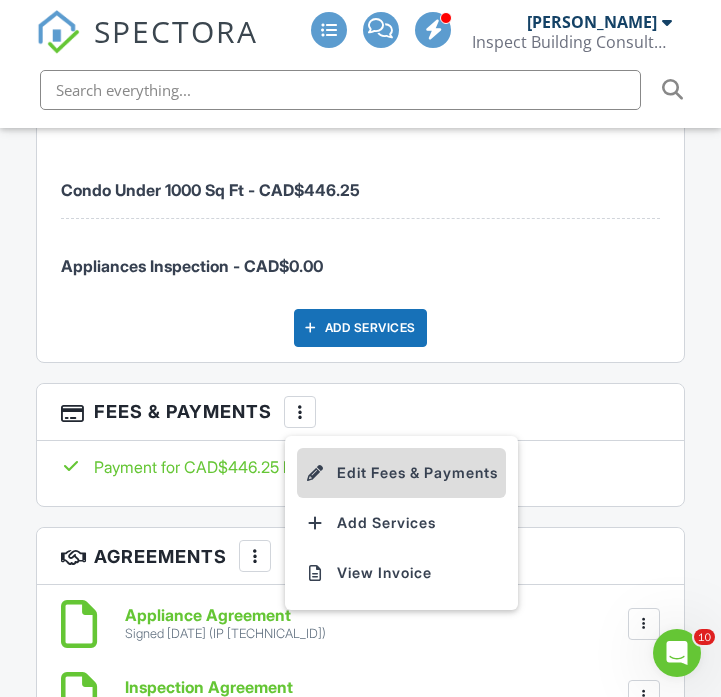 click on "Edit Fees & Payments" at bounding box center (401, 473) 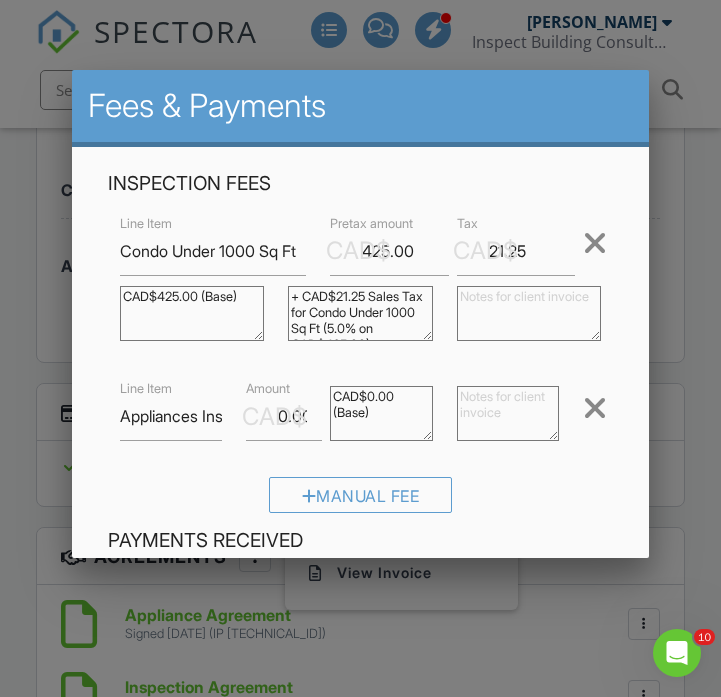 scroll, scrollTop: 0, scrollLeft: 0, axis: both 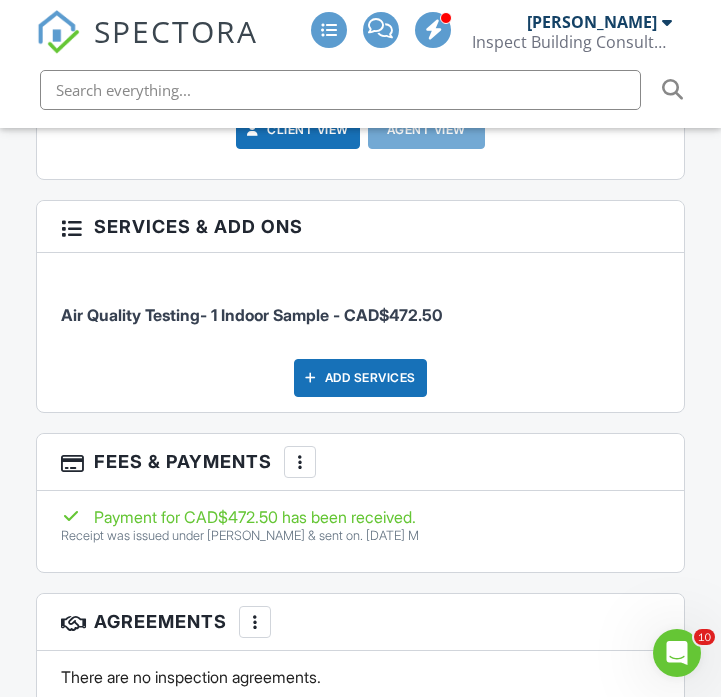 click at bounding box center [300, 462] 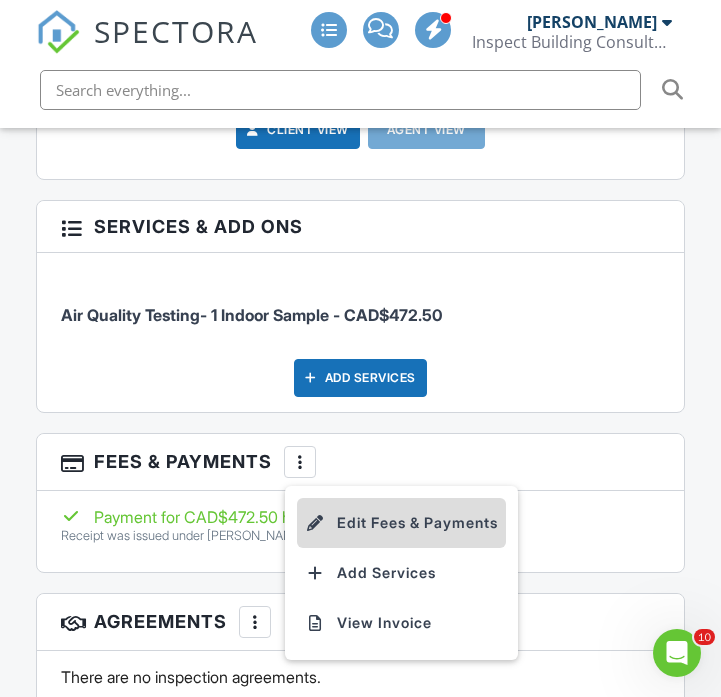 click on "Edit Fees & Payments" at bounding box center (401, 523) 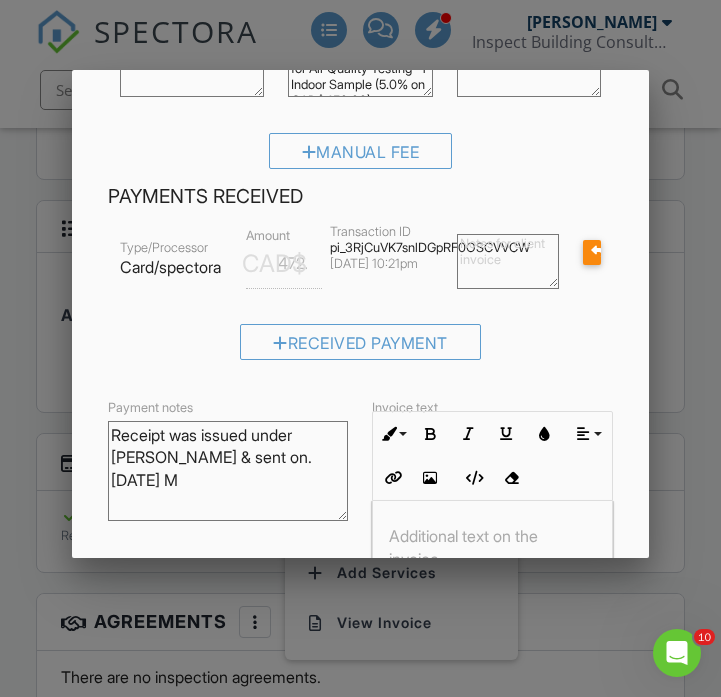 scroll, scrollTop: 244, scrollLeft: 0, axis: vertical 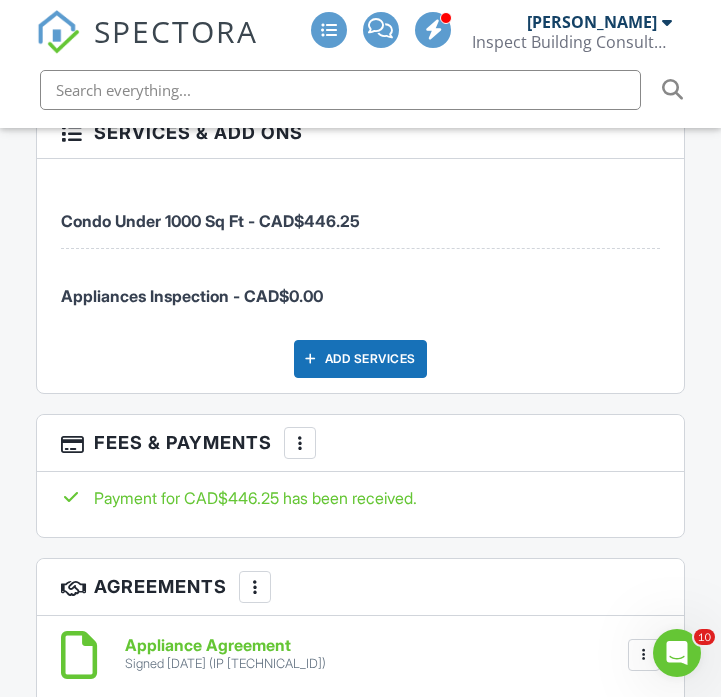 click at bounding box center (300, 443) 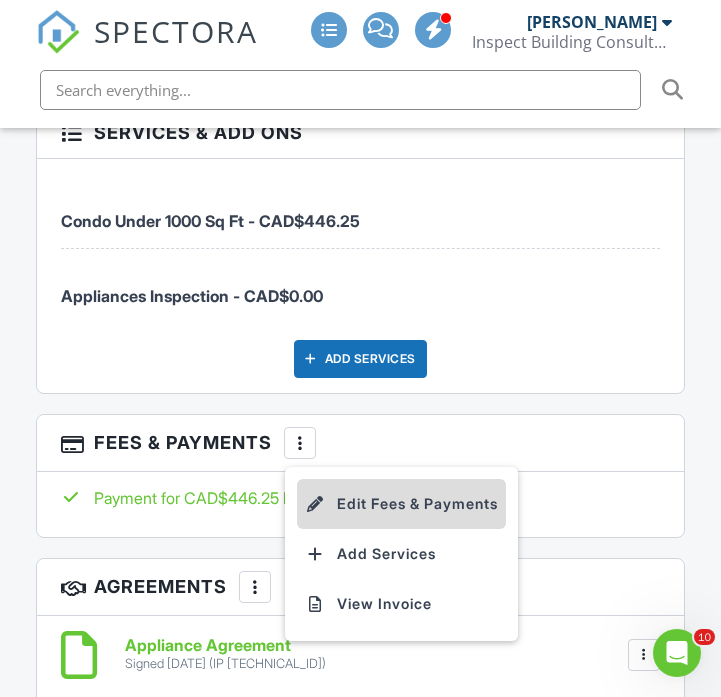 click at bounding box center (315, 504) 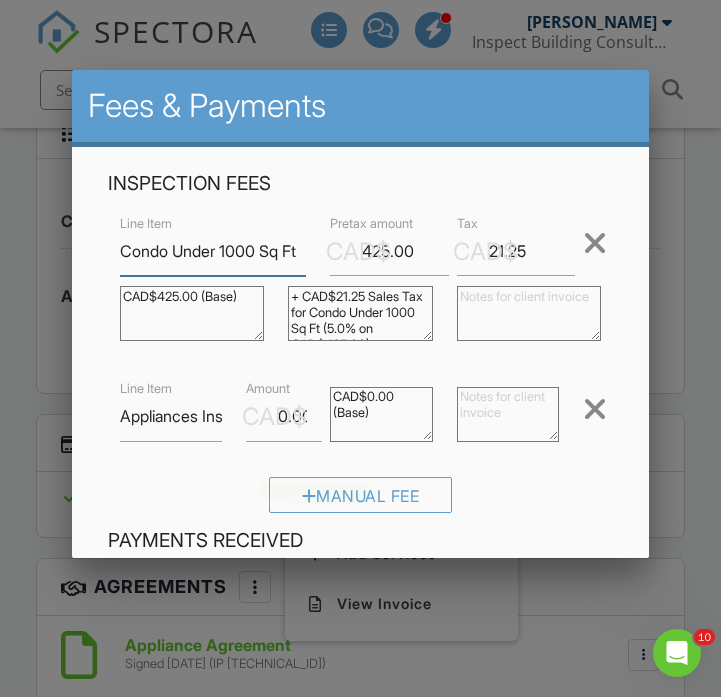 scroll, scrollTop: 170, scrollLeft: 0, axis: vertical 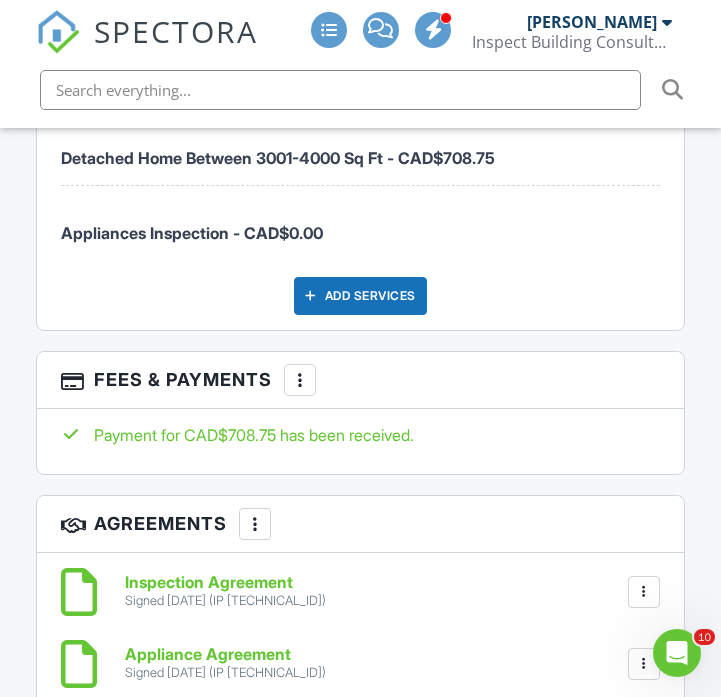 click at bounding box center [300, 380] 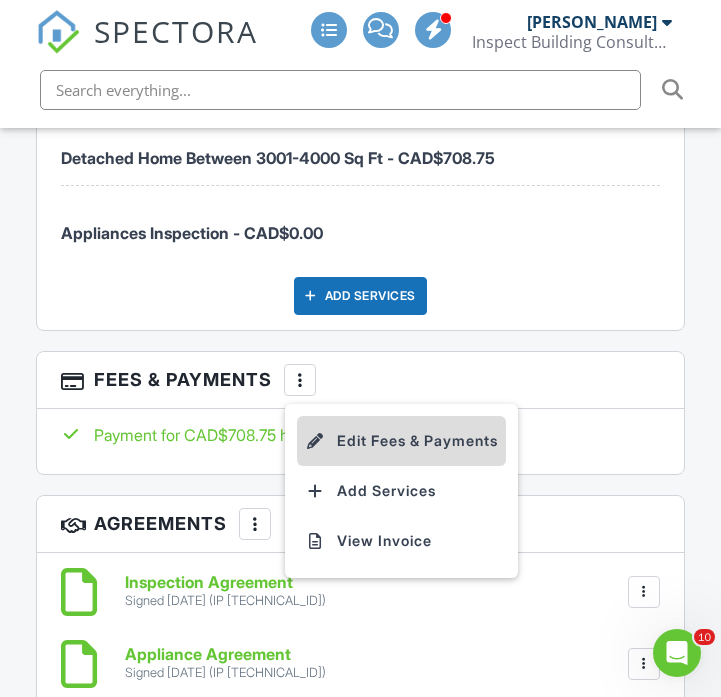 click at bounding box center (315, 441) 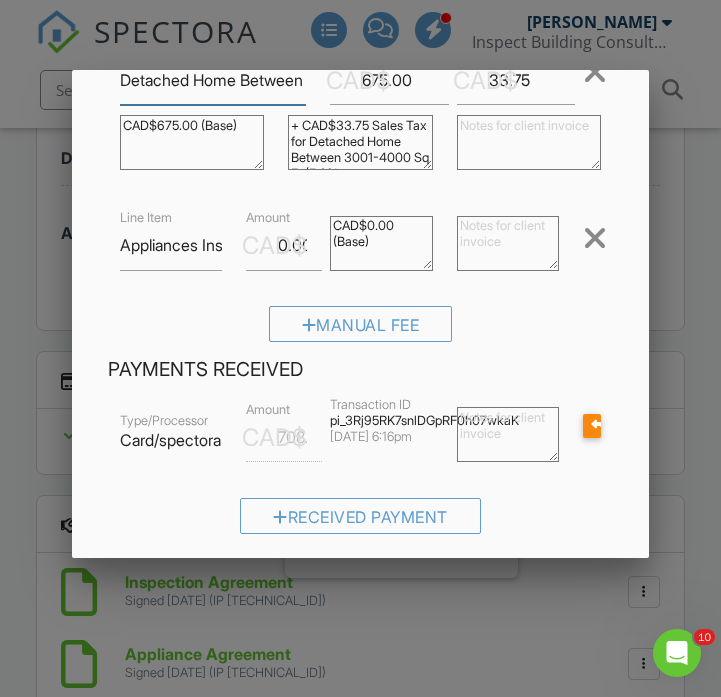 scroll, scrollTop: 204, scrollLeft: 0, axis: vertical 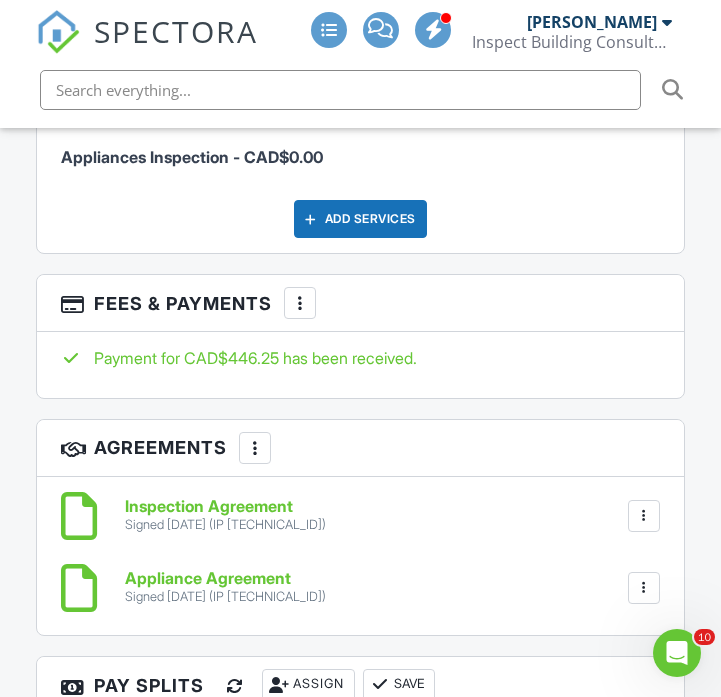click at bounding box center (300, 303) 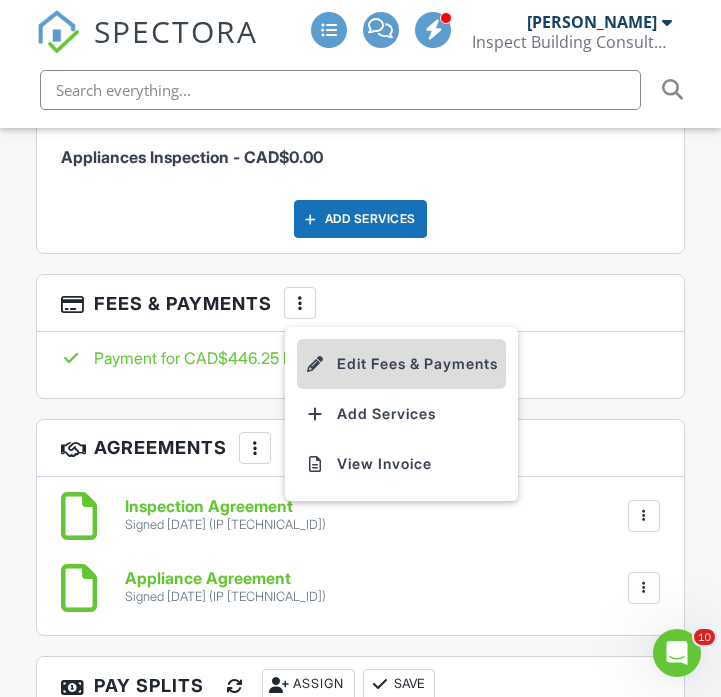 click at bounding box center (315, 364) 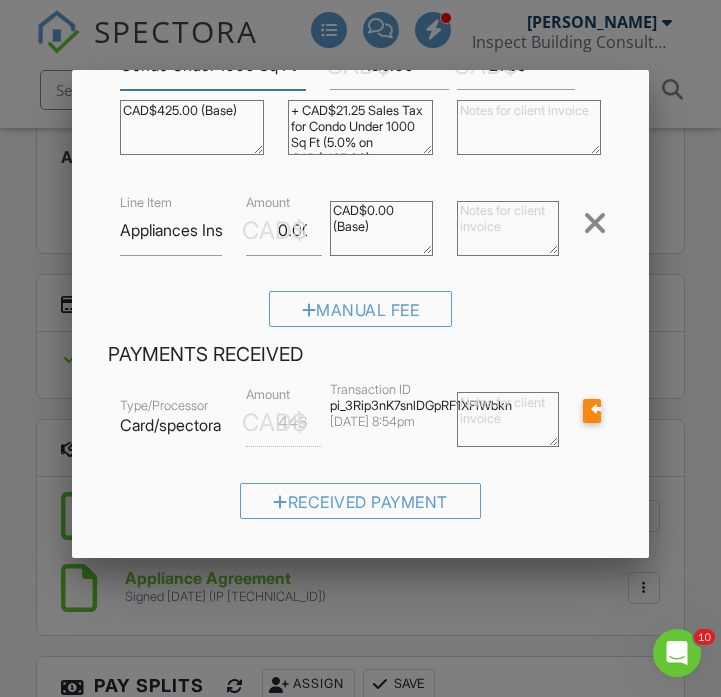 scroll, scrollTop: 201, scrollLeft: 0, axis: vertical 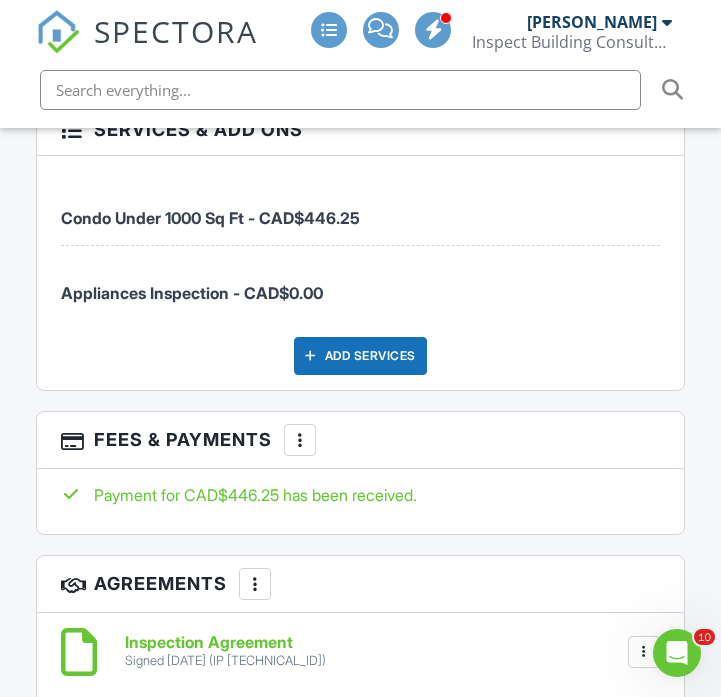 click at bounding box center (300, 440) 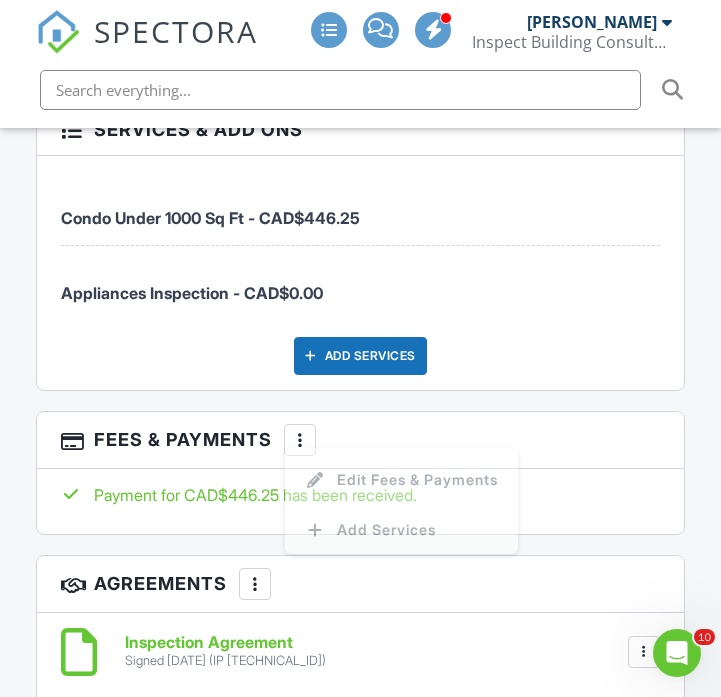 click at bounding box center [300, 440] 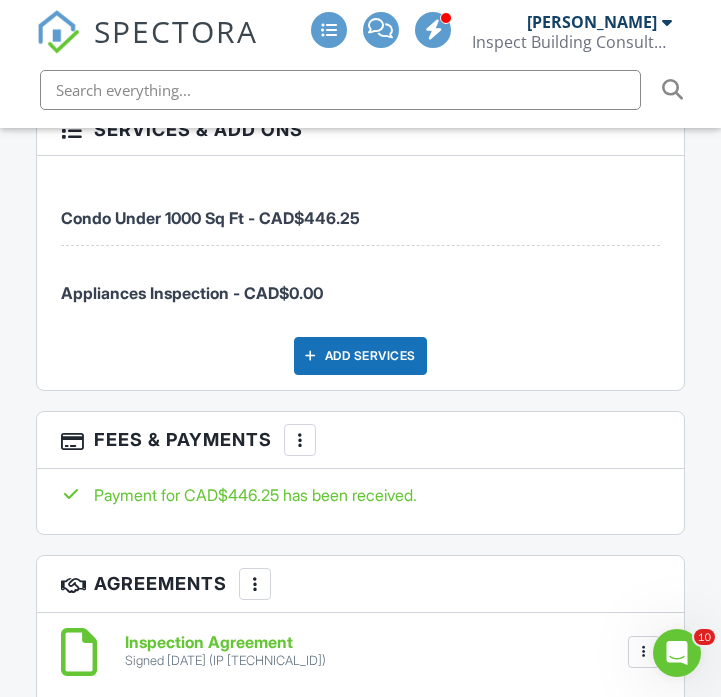 click on "More" at bounding box center [300, 440] 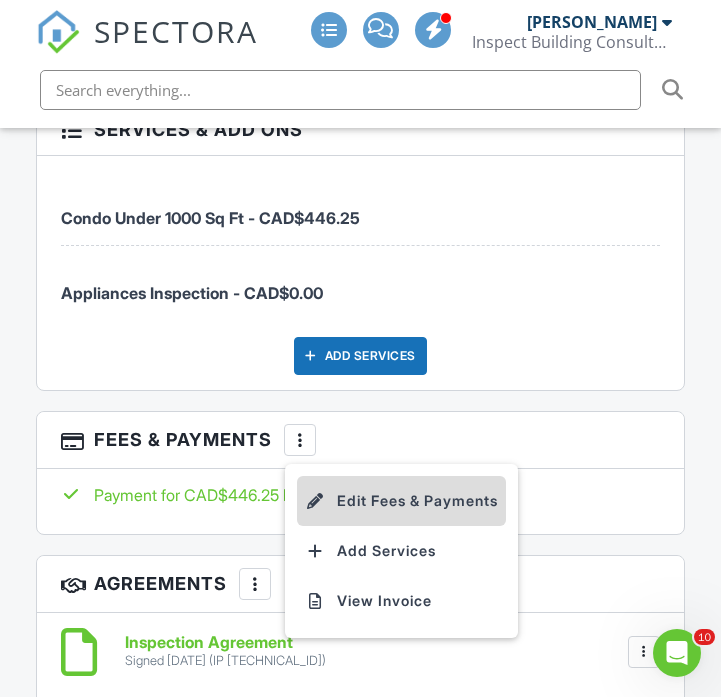 click at bounding box center [315, 501] 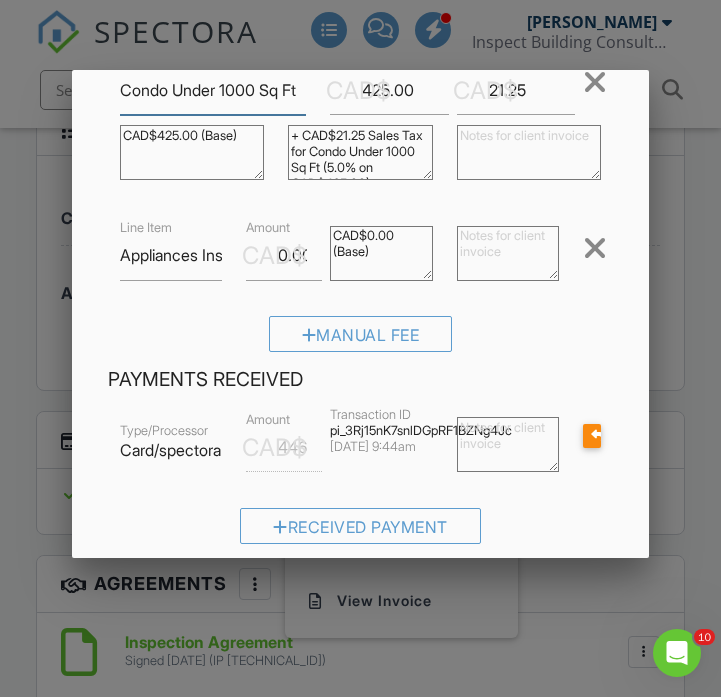 scroll, scrollTop: 183, scrollLeft: 0, axis: vertical 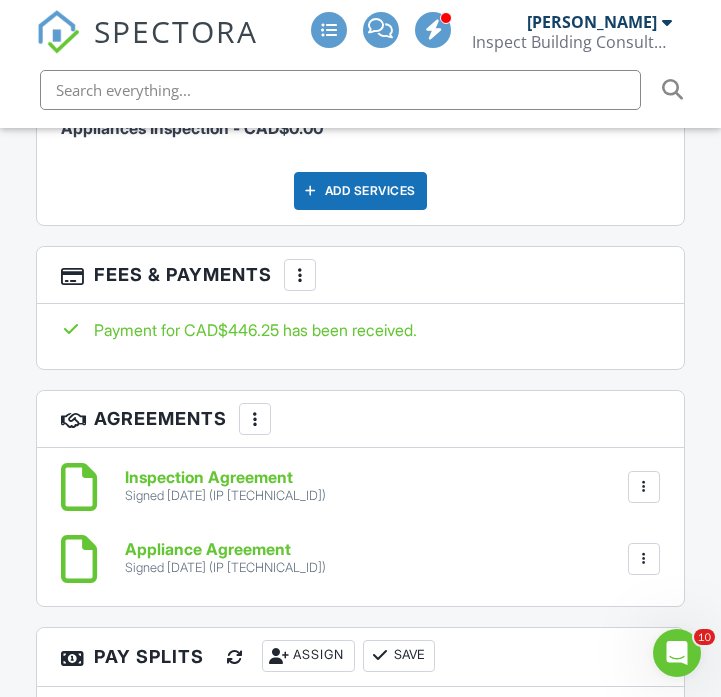 click at bounding box center (300, 275) 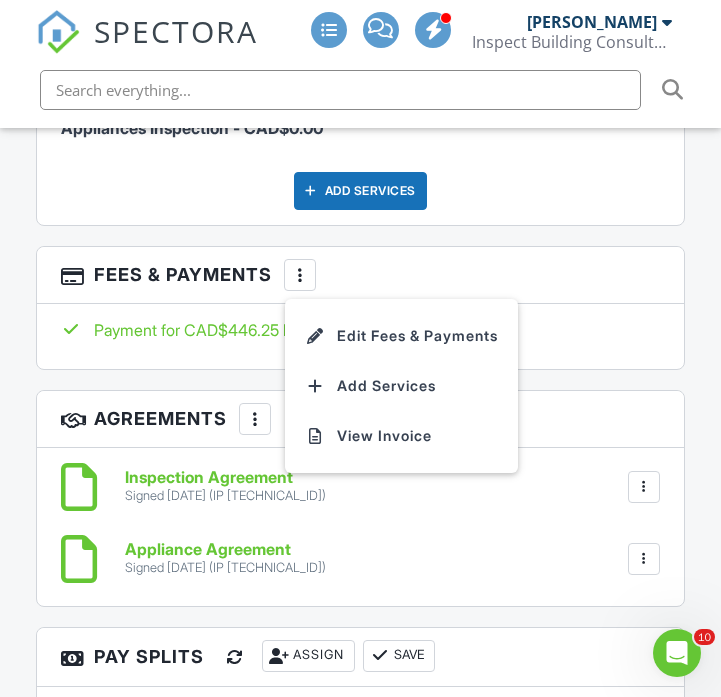 click on "Edit Fees & Payments" at bounding box center (401, 336) 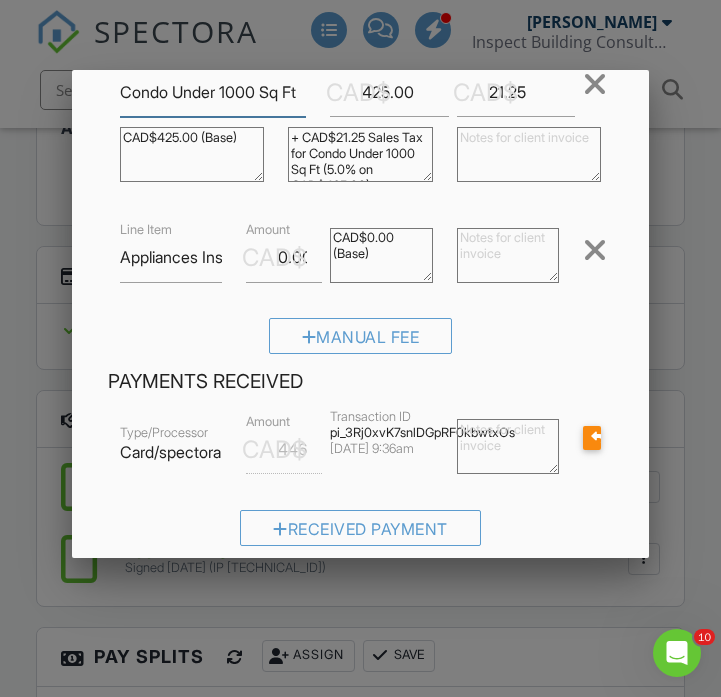scroll, scrollTop: 174, scrollLeft: 0, axis: vertical 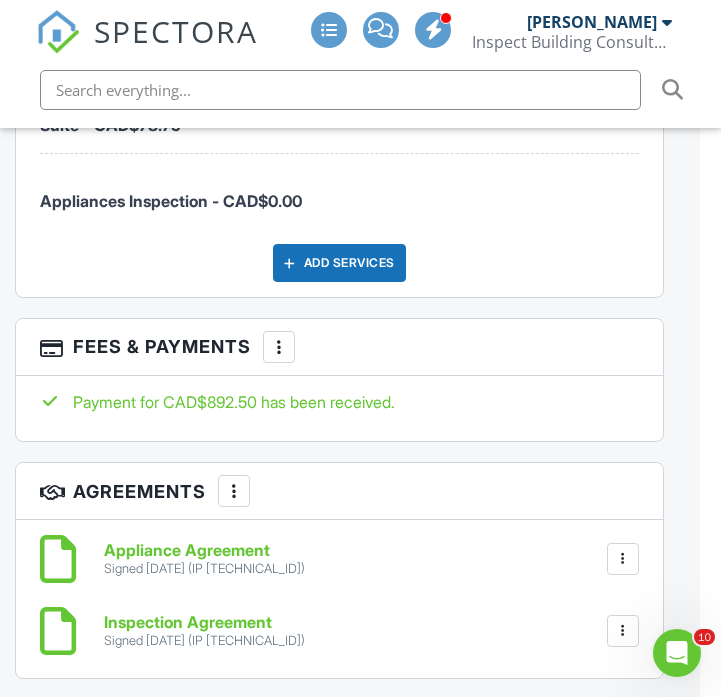 click at bounding box center [279, 347] 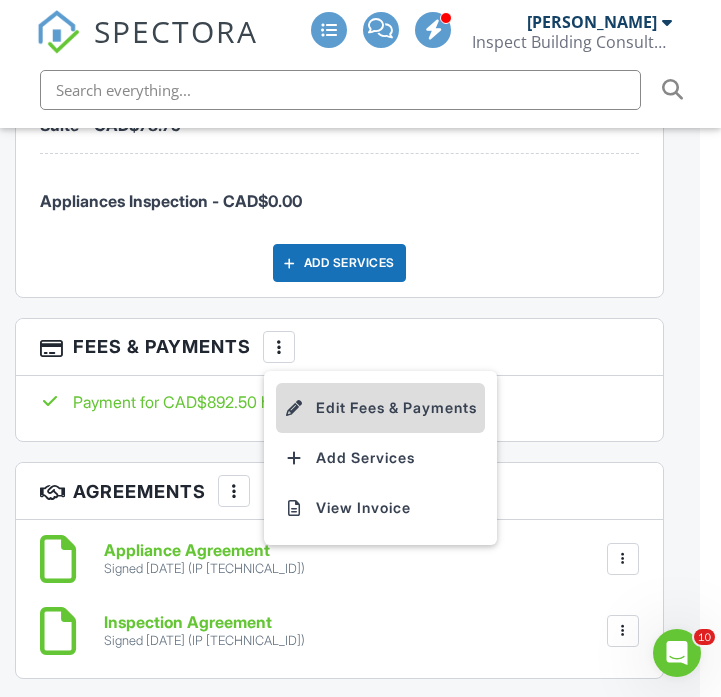 click on "Edit Fees & Payments" at bounding box center (380, 408) 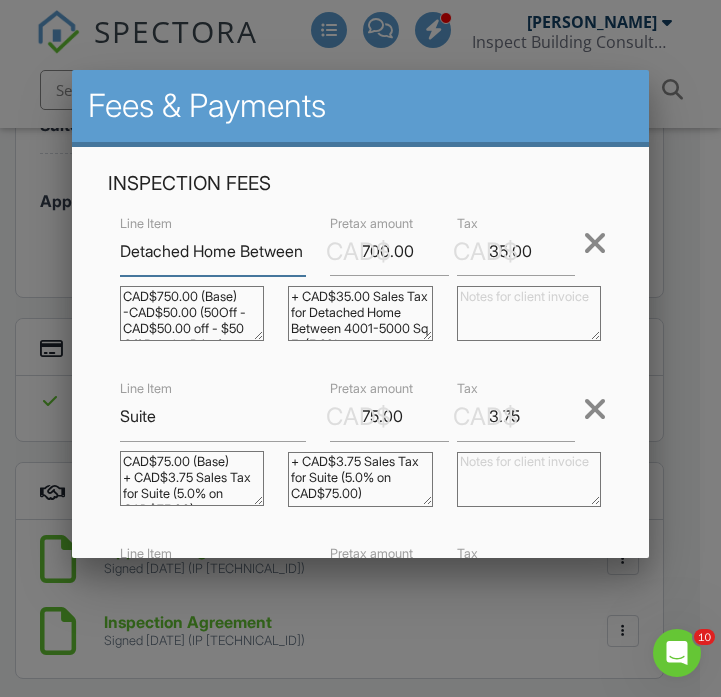 scroll, scrollTop: 10, scrollLeft: 0, axis: vertical 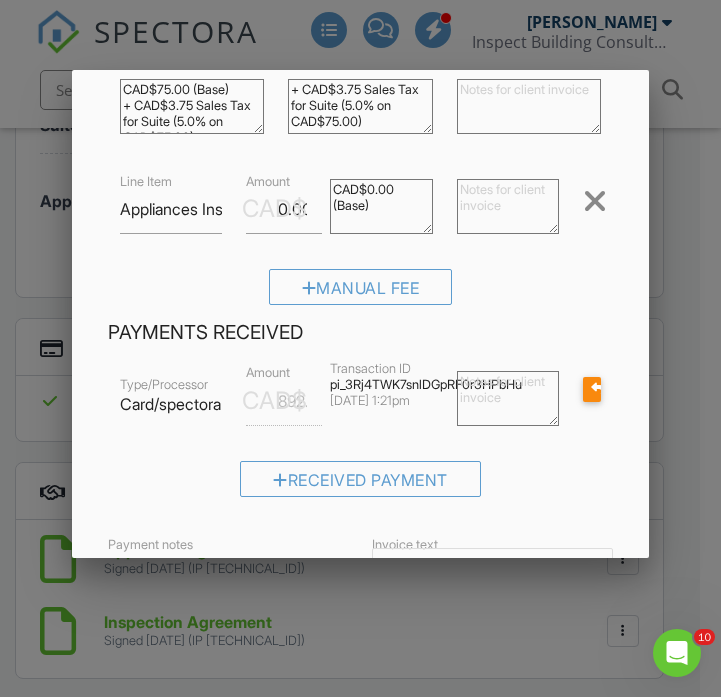 click at bounding box center [360, 335] 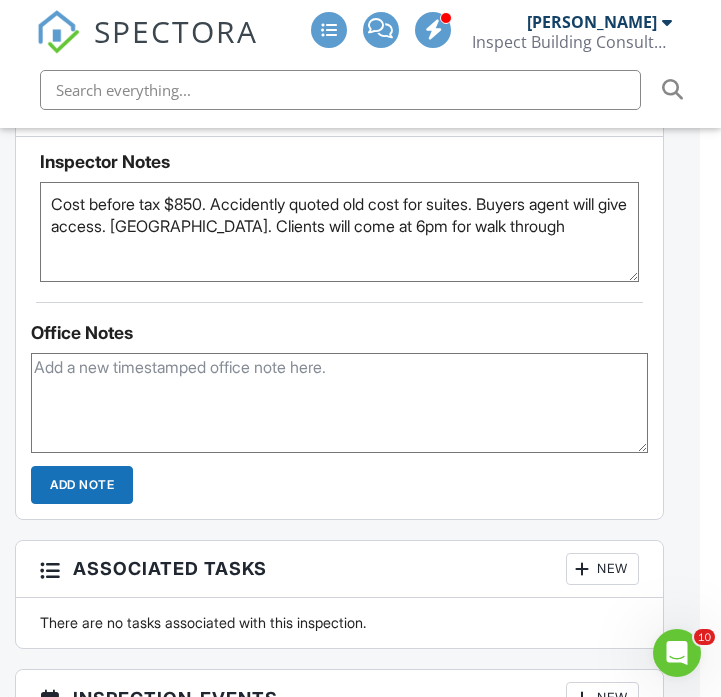 scroll, scrollTop: 1584, scrollLeft: 21, axis: both 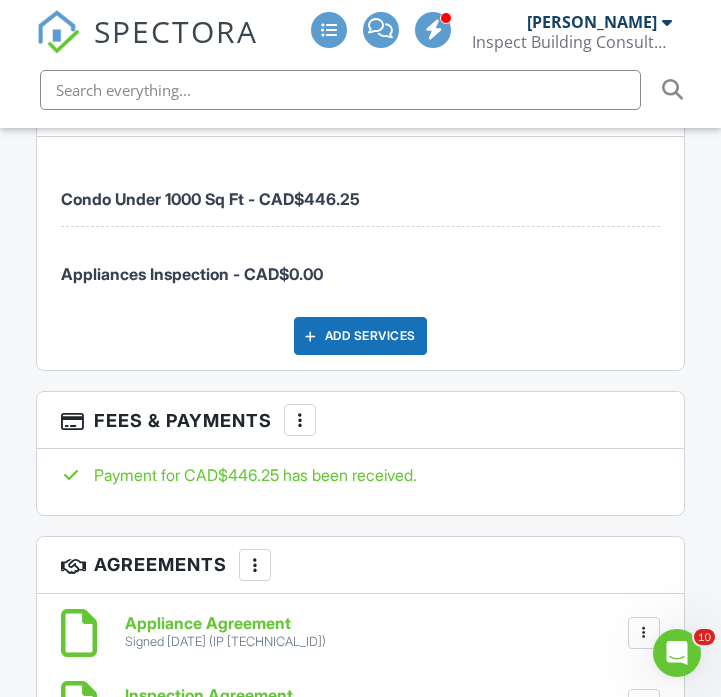 click on "More" at bounding box center [300, 420] 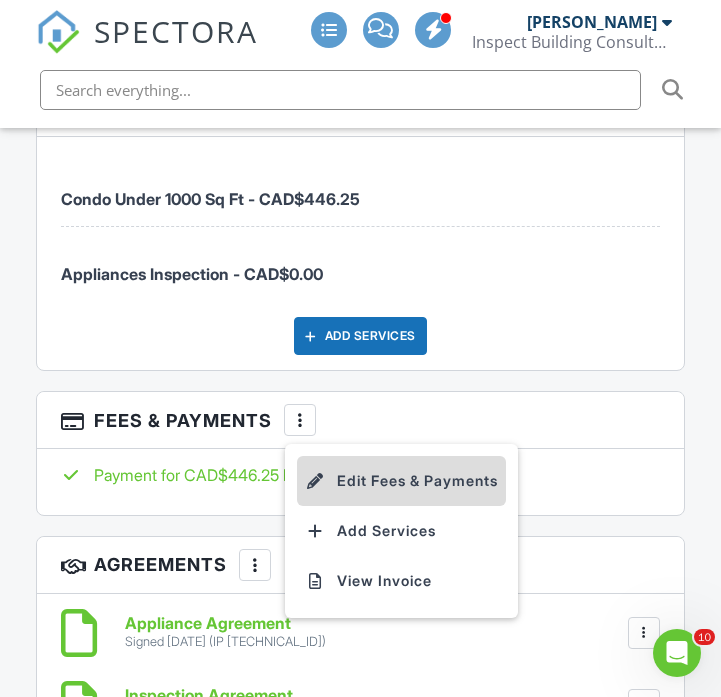 click on "Edit Fees & Payments" at bounding box center (401, 481) 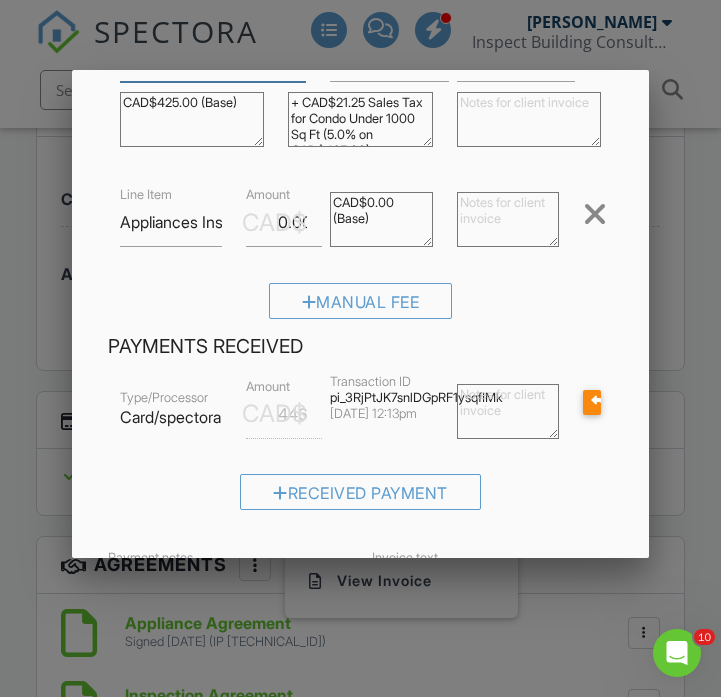 scroll, scrollTop: 231, scrollLeft: 0, axis: vertical 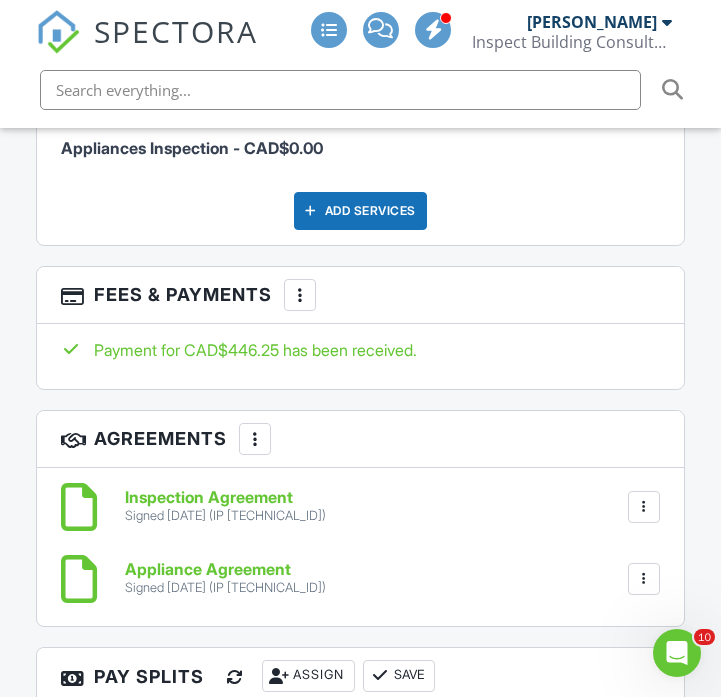 click at bounding box center [300, 295] 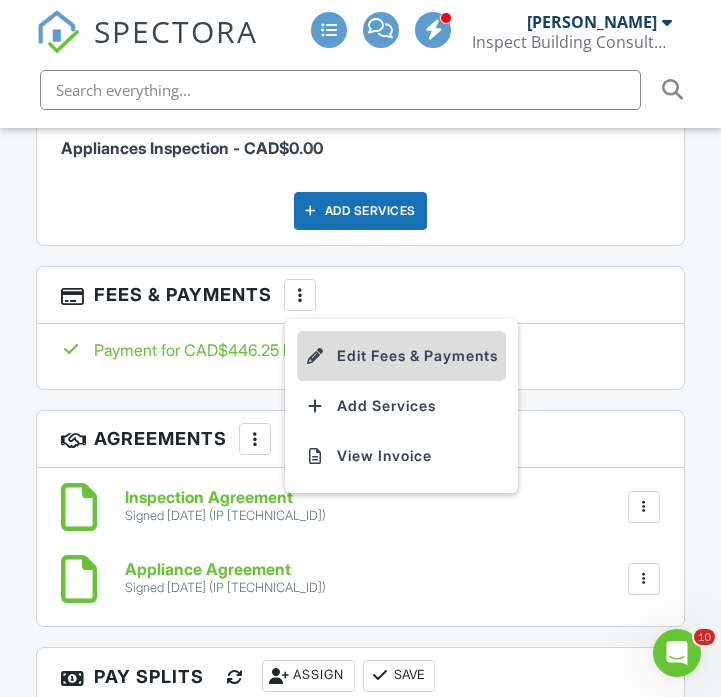 click on "Edit Fees & Payments" at bounding box center (401, 356) 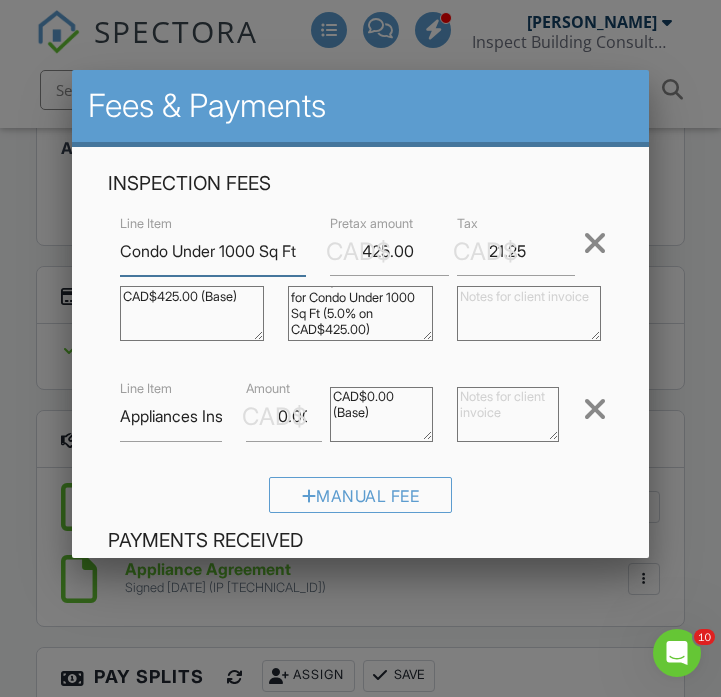 scroll, scrollTop: 31, scrollLeft: 0, axis: vertical 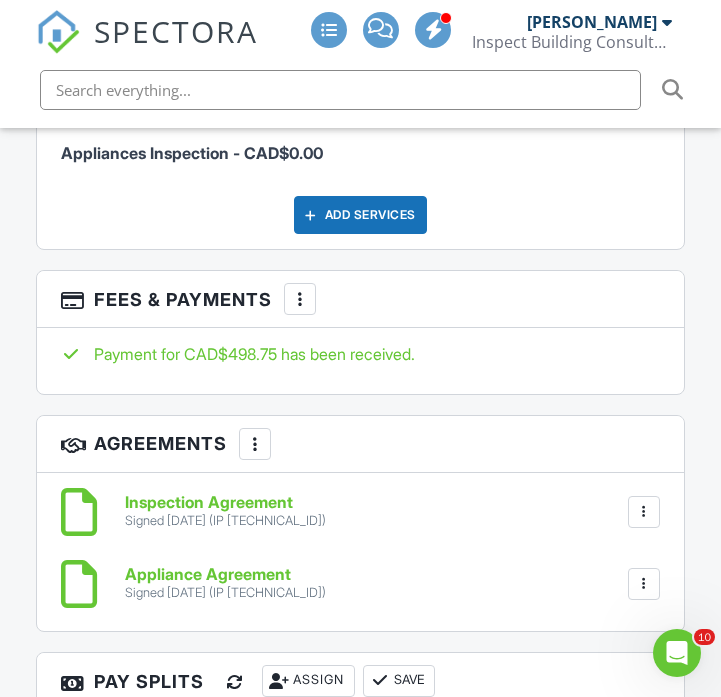 click on "More" at bounding box center [300, 299] 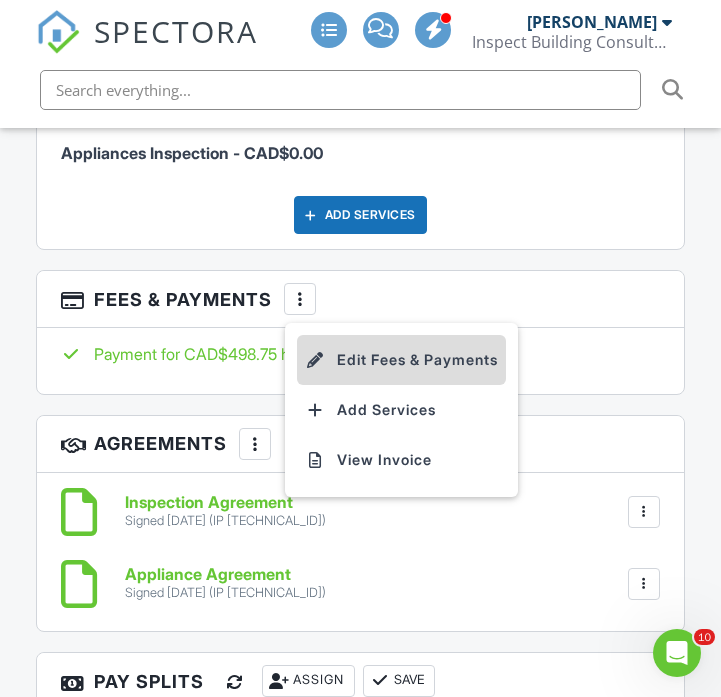 click on "Edit Fees & Payments" at bounding box center [401, 360] 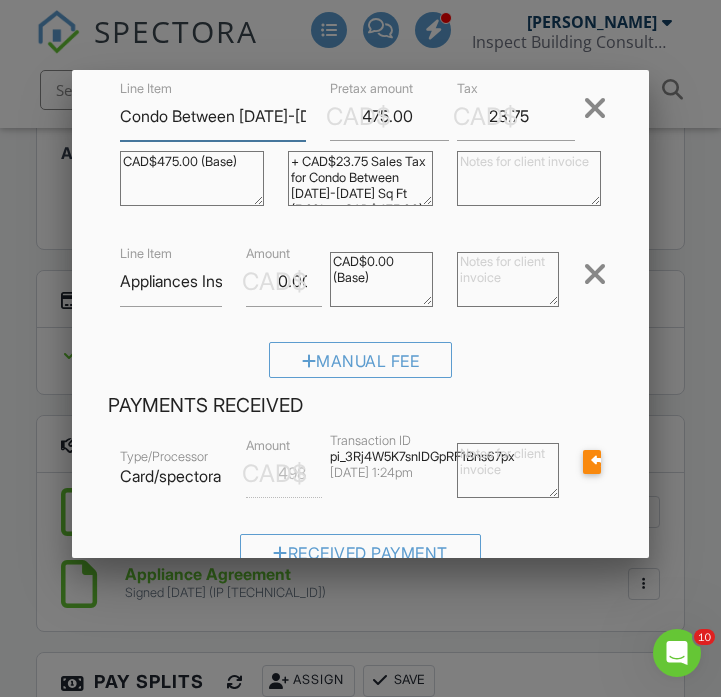 scroll, scrollTop: 153, scrollLeft: 0, axis: vertical 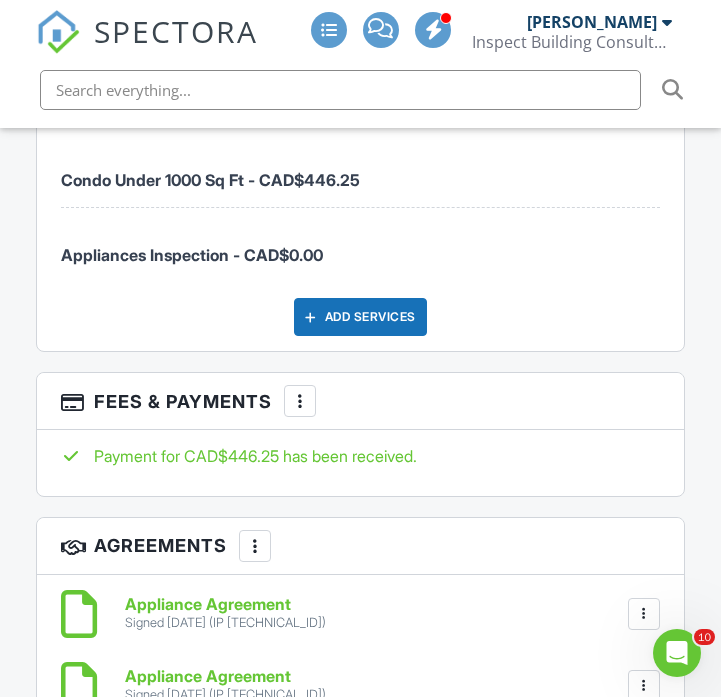 click at bounding box center [300, 401] 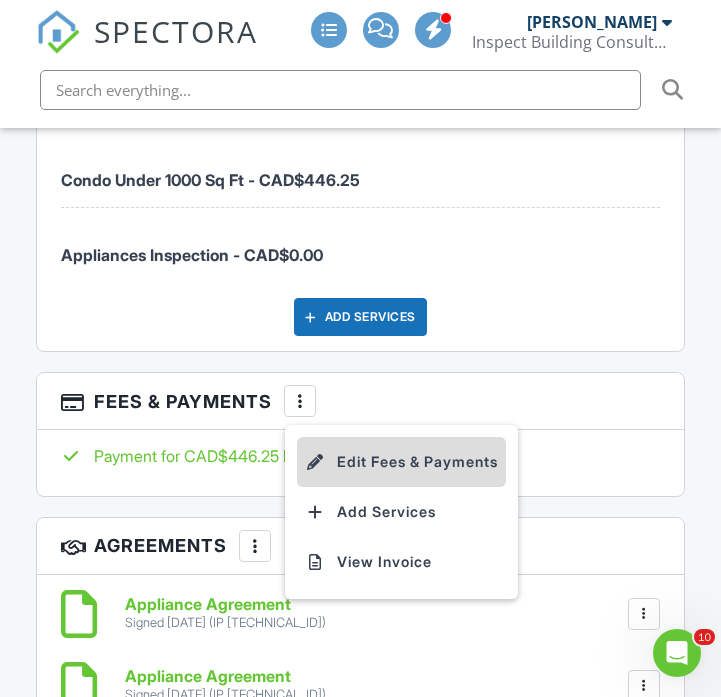 click on "Edit Fees & Payments" at bounding box center [401, 462] 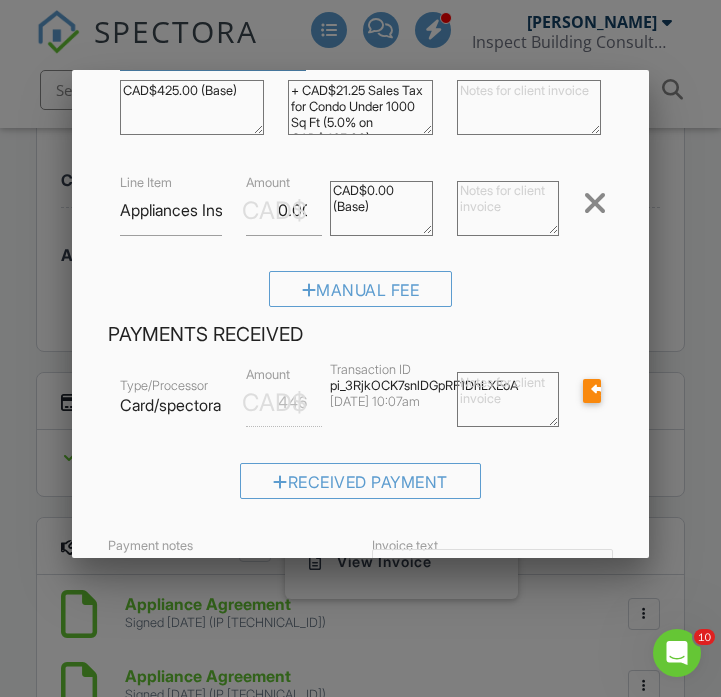 scroll, scrollTop: 218, scrollLeft: 0, axis: vertical 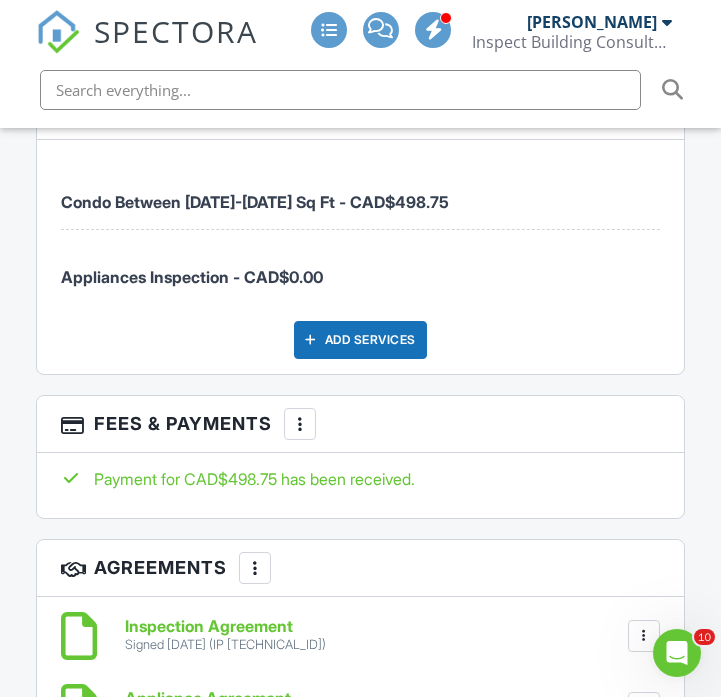 click at bounding box center [300, 424] 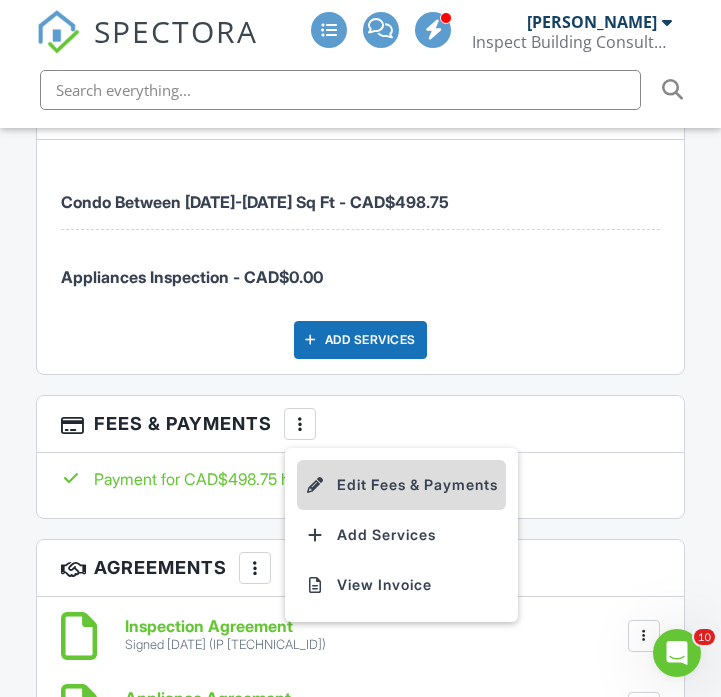 click on "Edit Fees & Payments" at bounding box center (401, 485) 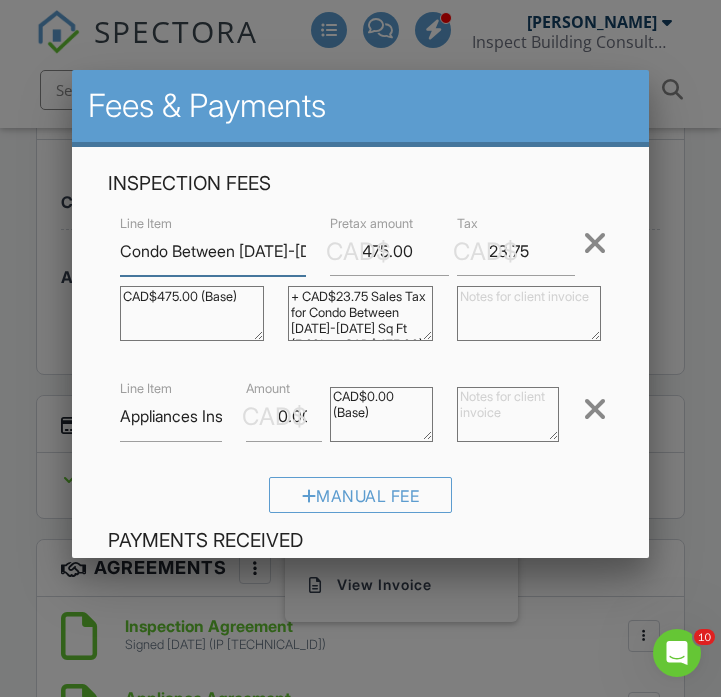 scroll, scrollTop: 205, scrollLeft: 0, axis: vertical 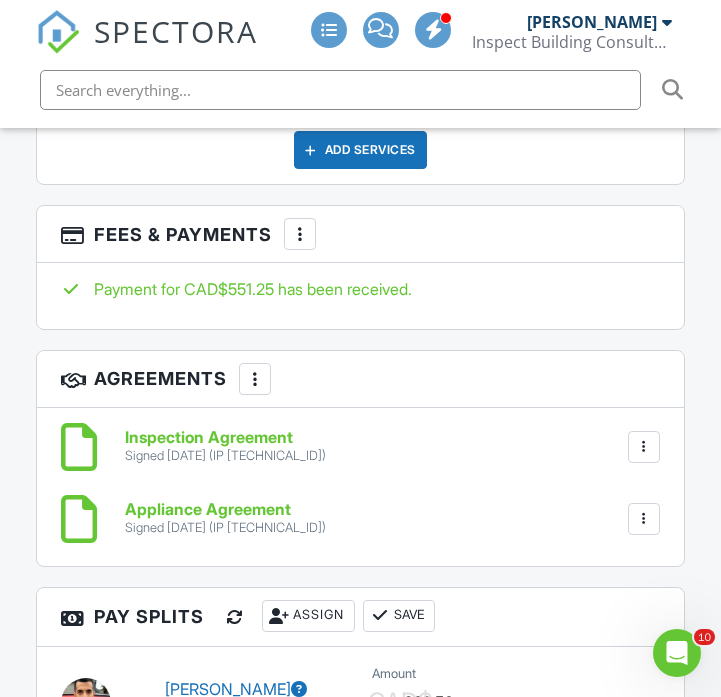 click at bounding box center (300, 234) 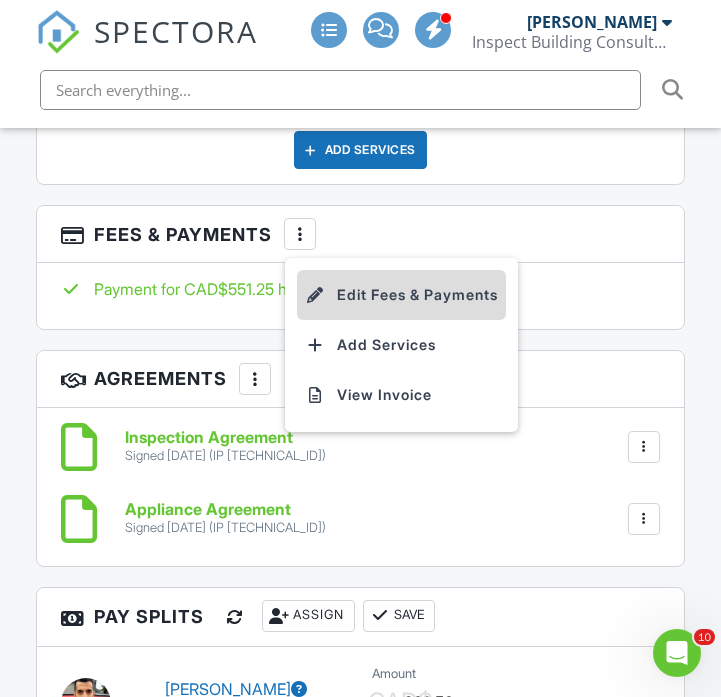 click at bounding box center [315, 295] 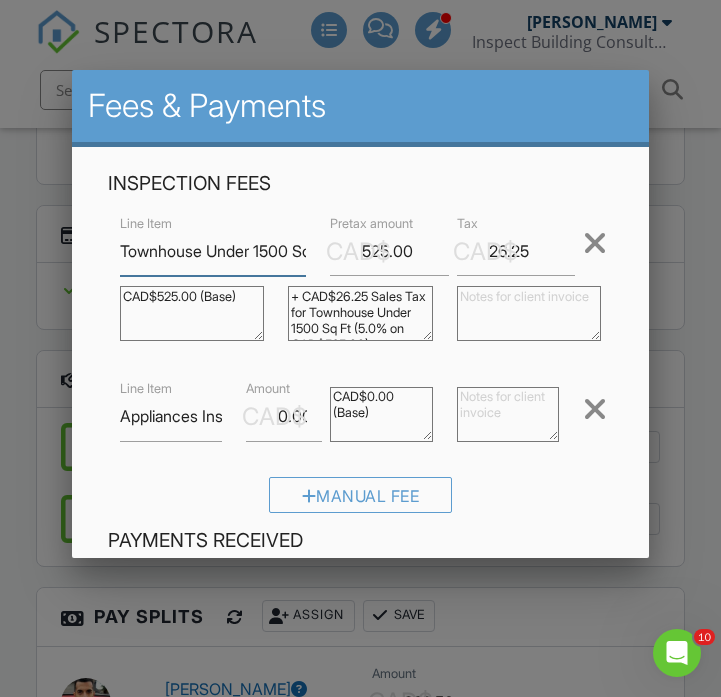 scroll, scrollTop: 321, scrollLeft: 0, axis: vertical 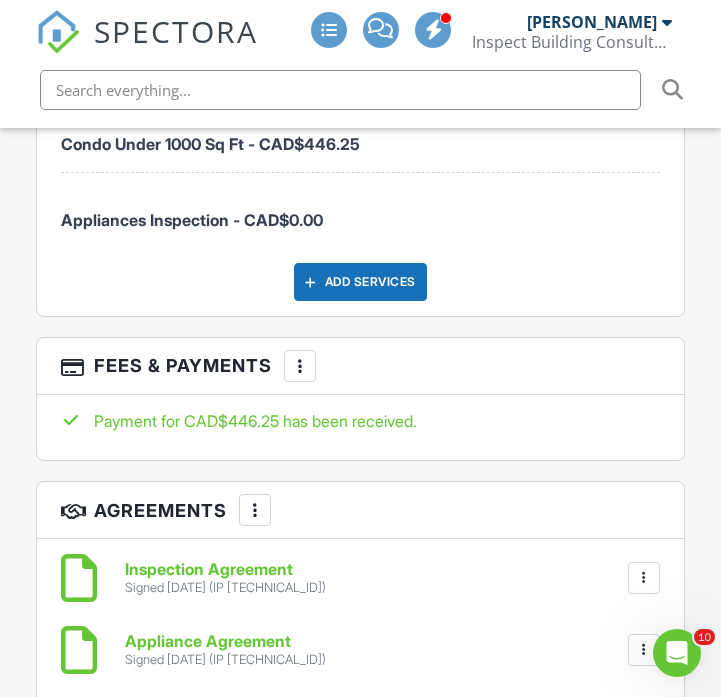 click at bounding box center [300, 366] 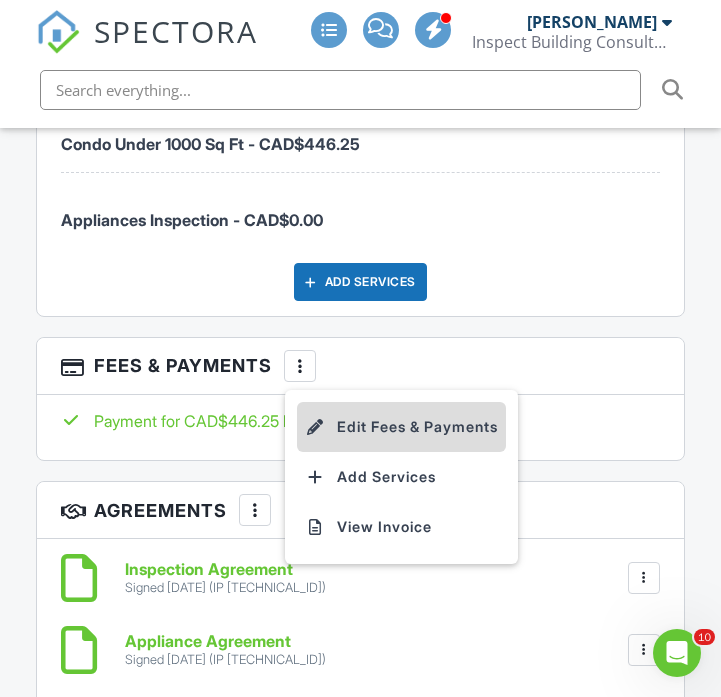 click at bounding box center [315, 427] 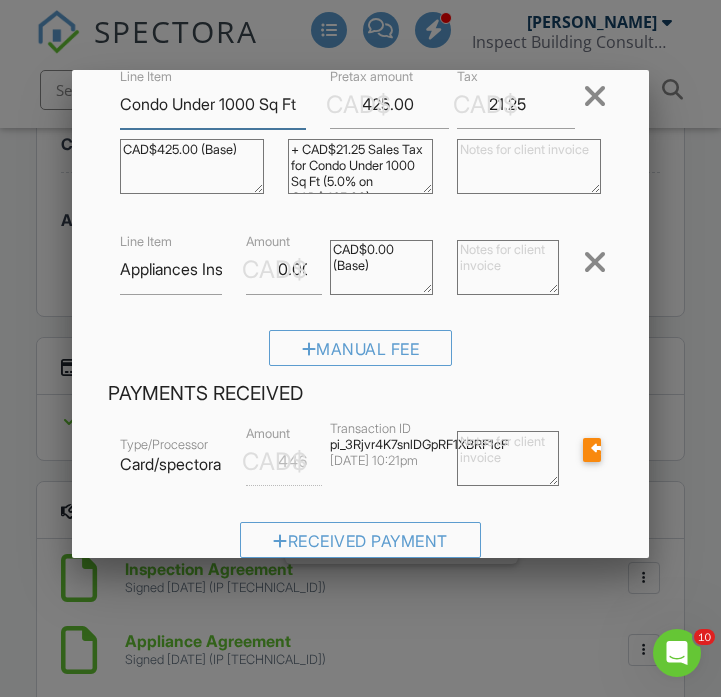 scroll, scrollTop: 152, scrollLeft: 0, axis: vertical 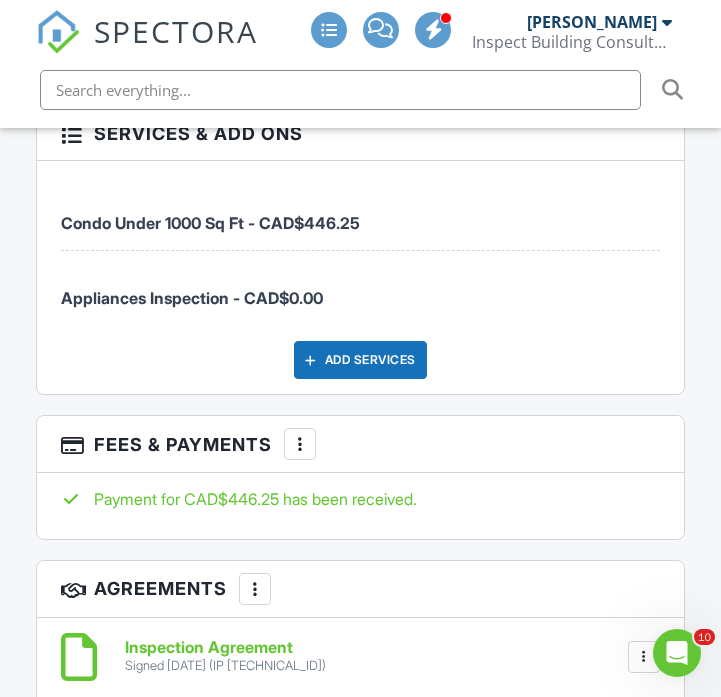 click at bounding box center (300, 444) 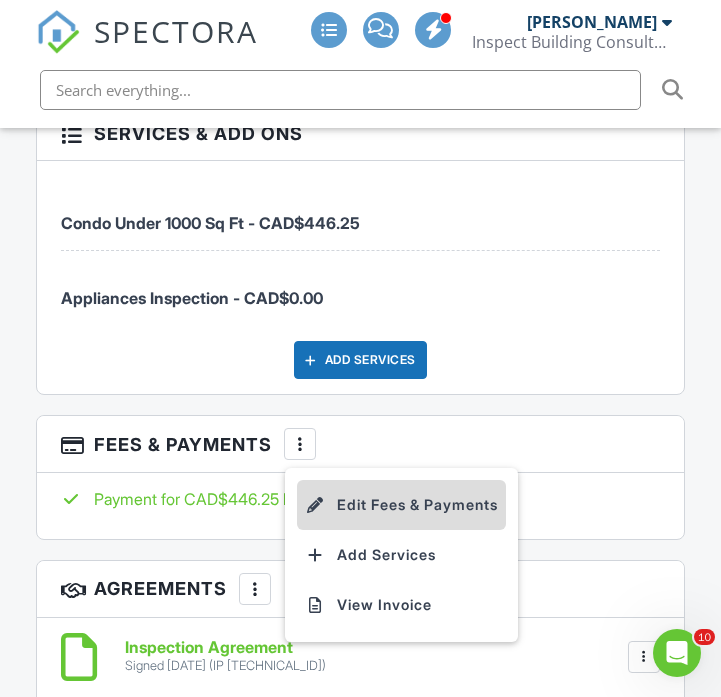 click on "Edit Fees & Payments" at bounding box center (401, 505) 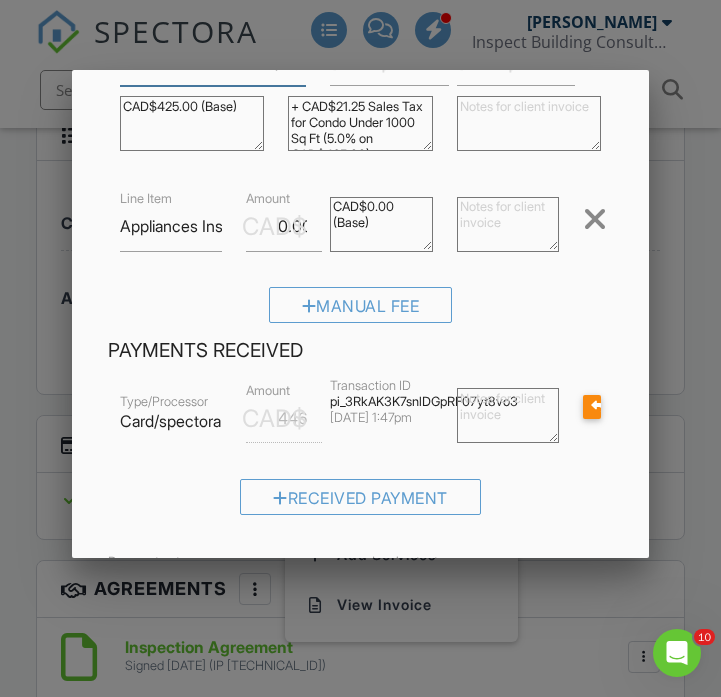 scroll, scrollTop: 197, scrollLeft: 0, axis: vertical 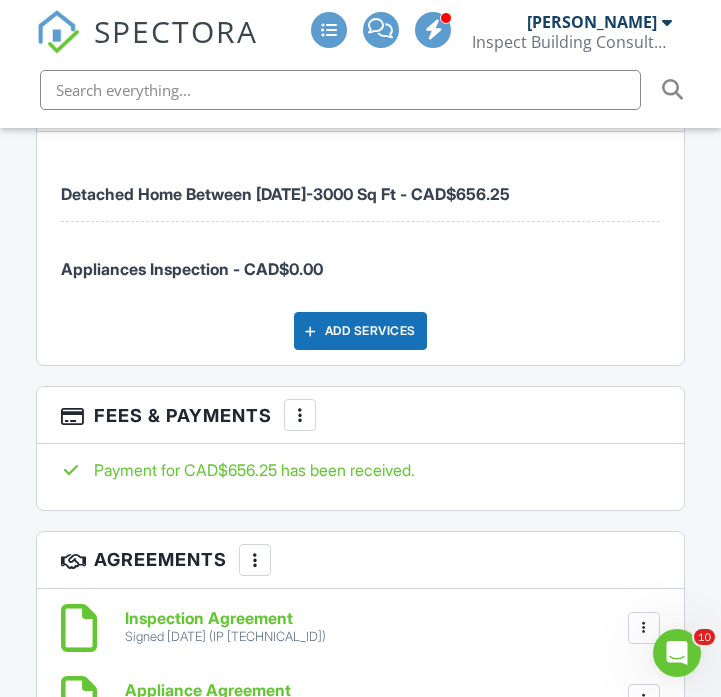 click at bounding box center (300, 415) 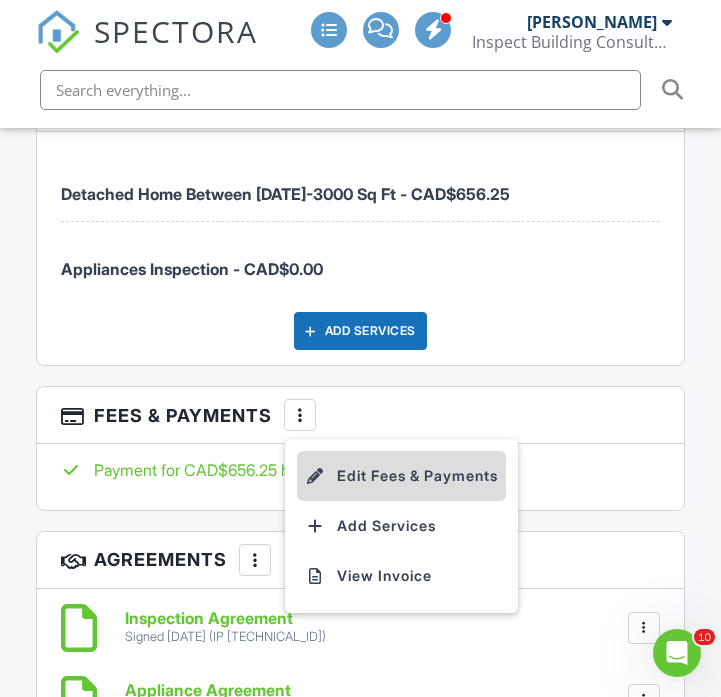 click on "Edit Fees & Payments" at bounding box center [401, 476] 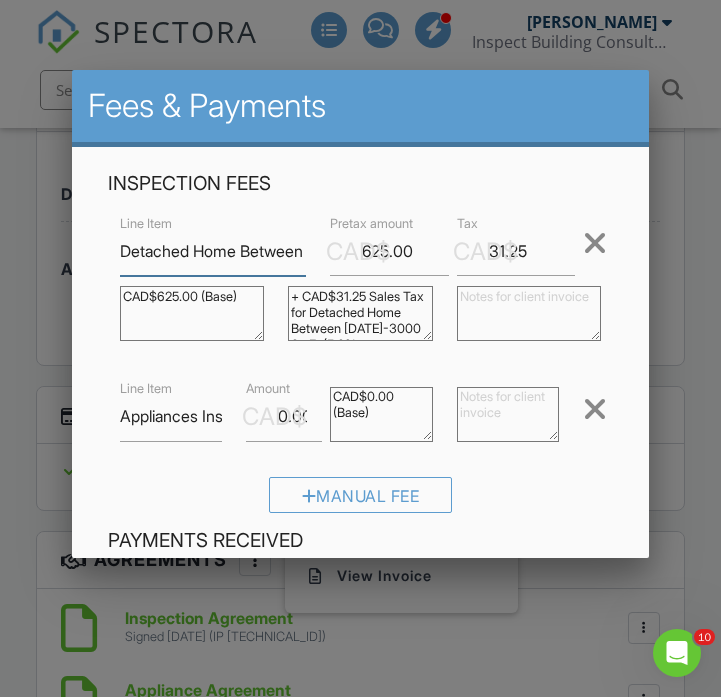 scroll, scrollTop: 218, scrollLeft: 0, axis: vertical 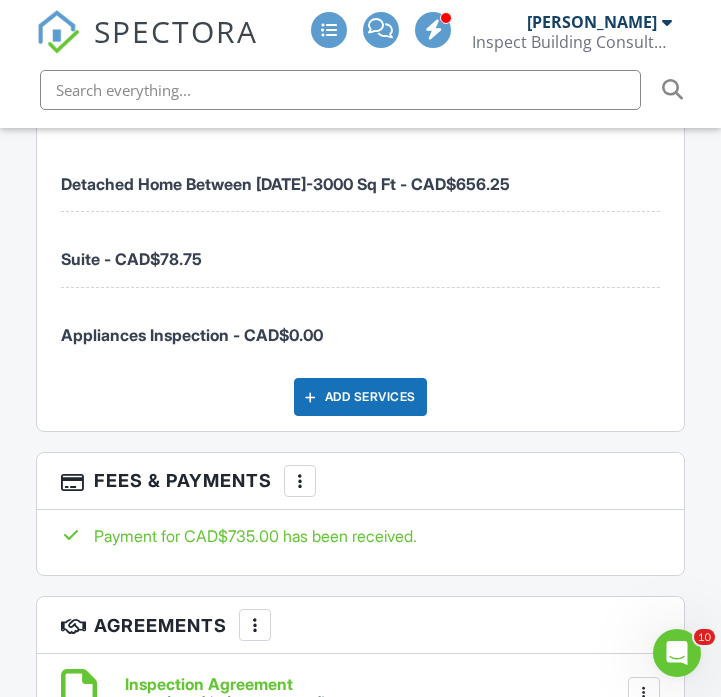 click at bounding box center [300, 481] 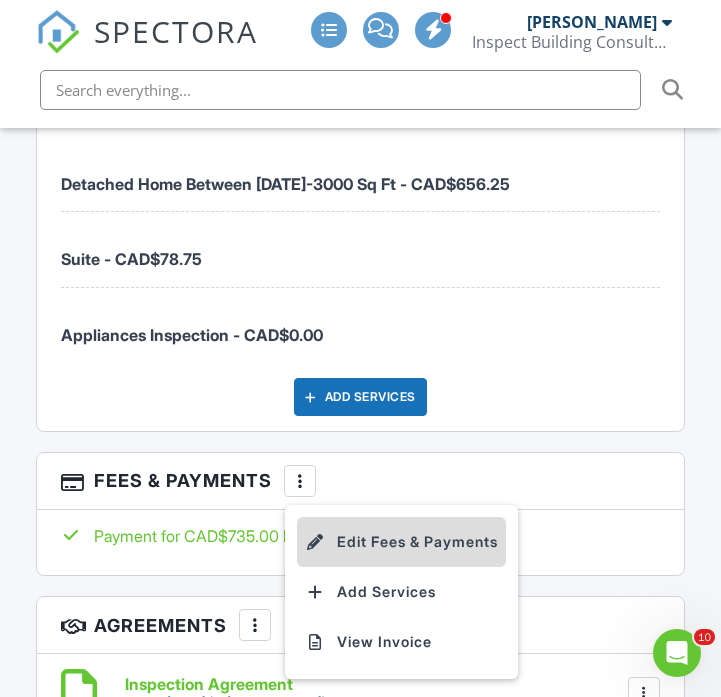 click on "Edit Fees & Payments" at bounding box center (401, 542) 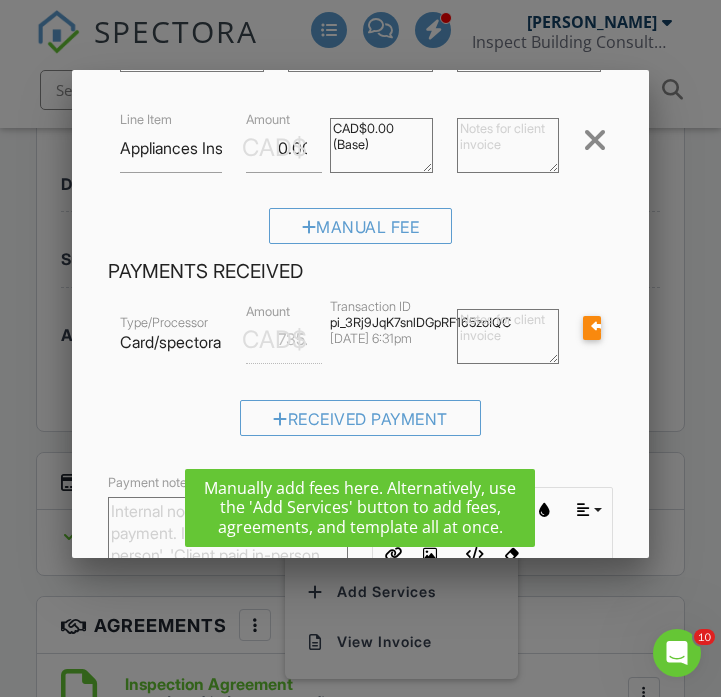 scroll, scrollTop: 474, scrollLeft: 0, axis: vertical 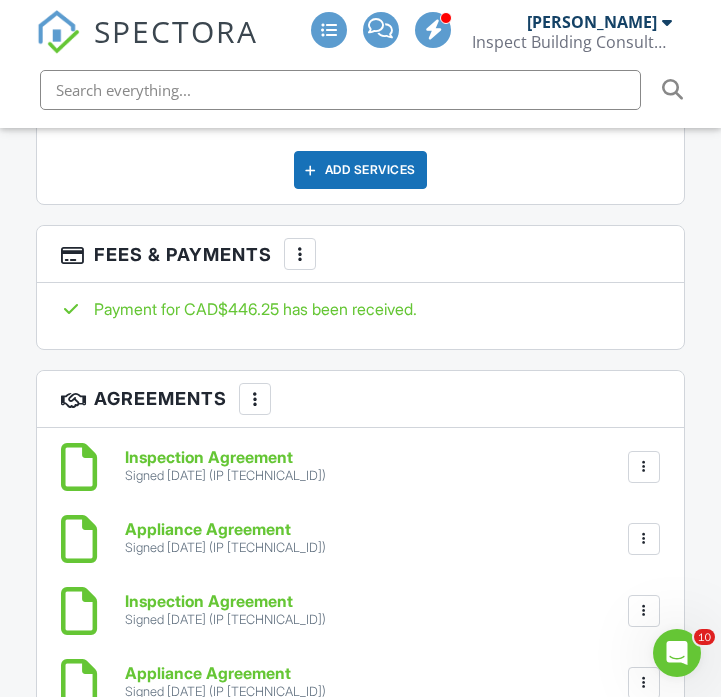 click at bounding box center [300, 254] 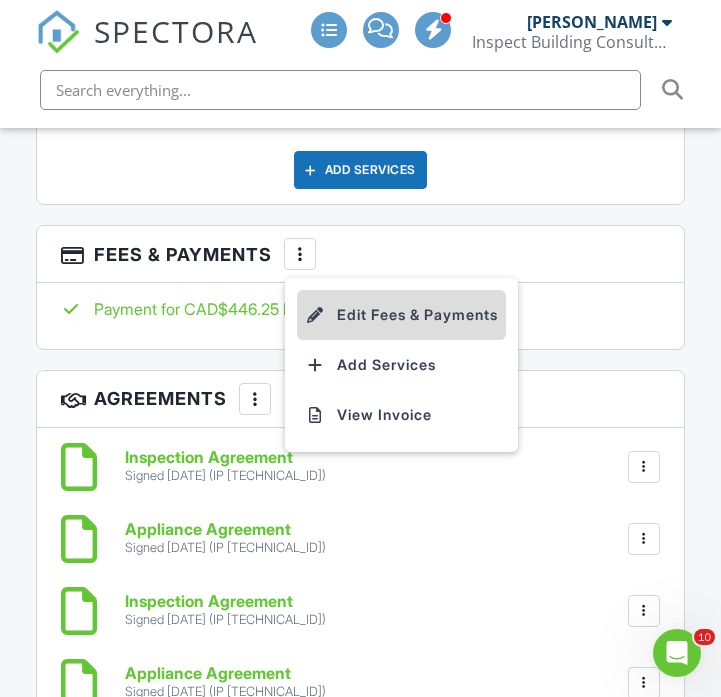 click at bounding box center [315, 315] 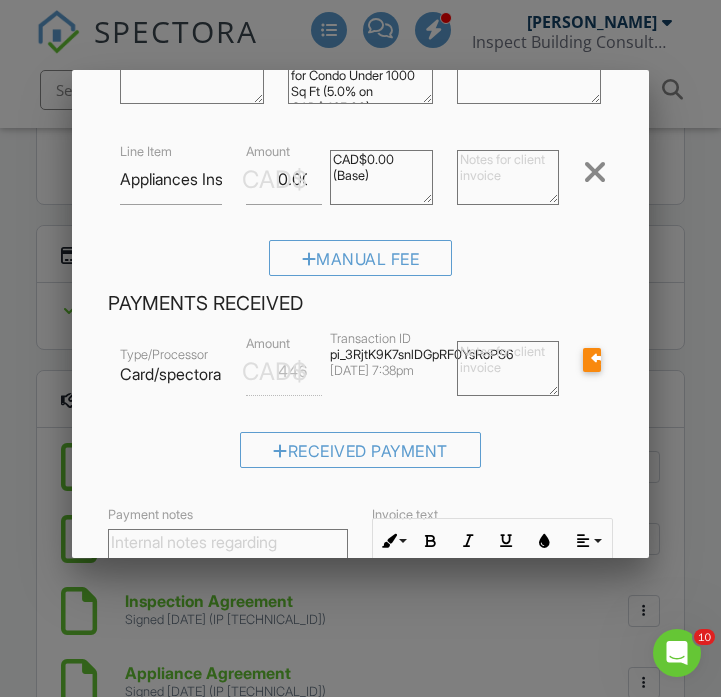 scroll, scrollTop: 264, scrollLeft: 0, axis: vertical 